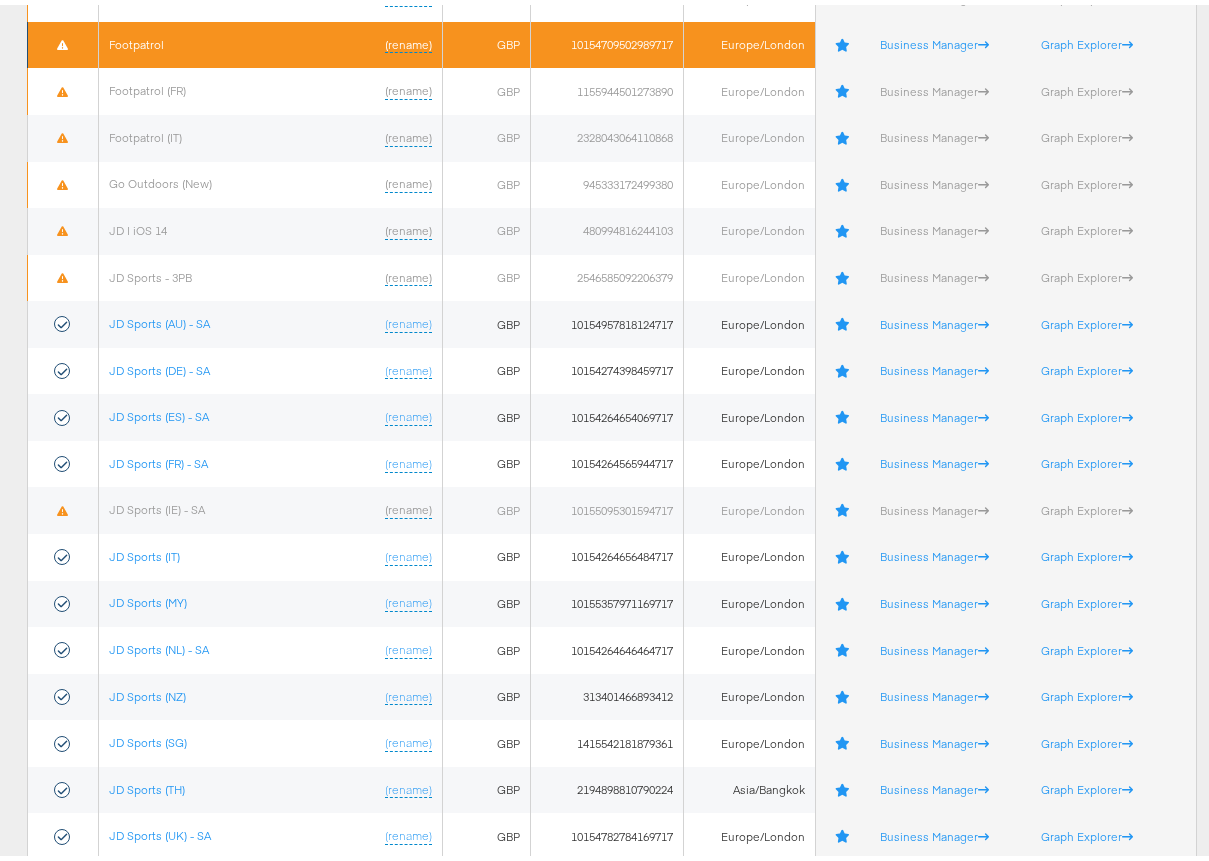 scroll, scrollTop: 431, scrollLeft: 0, axis: vertical 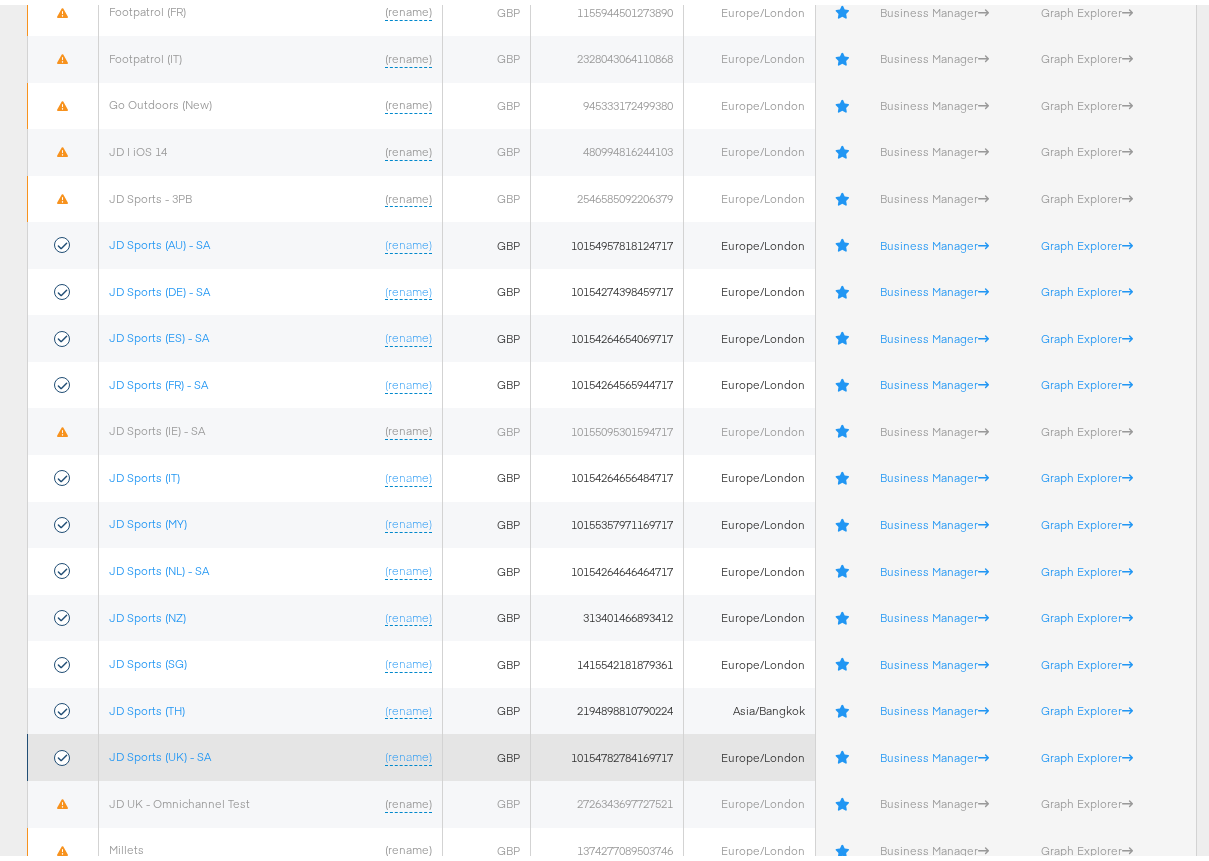 click on "JD Sports (UK) - SA
(rename)" at bounding box center (271, 752) 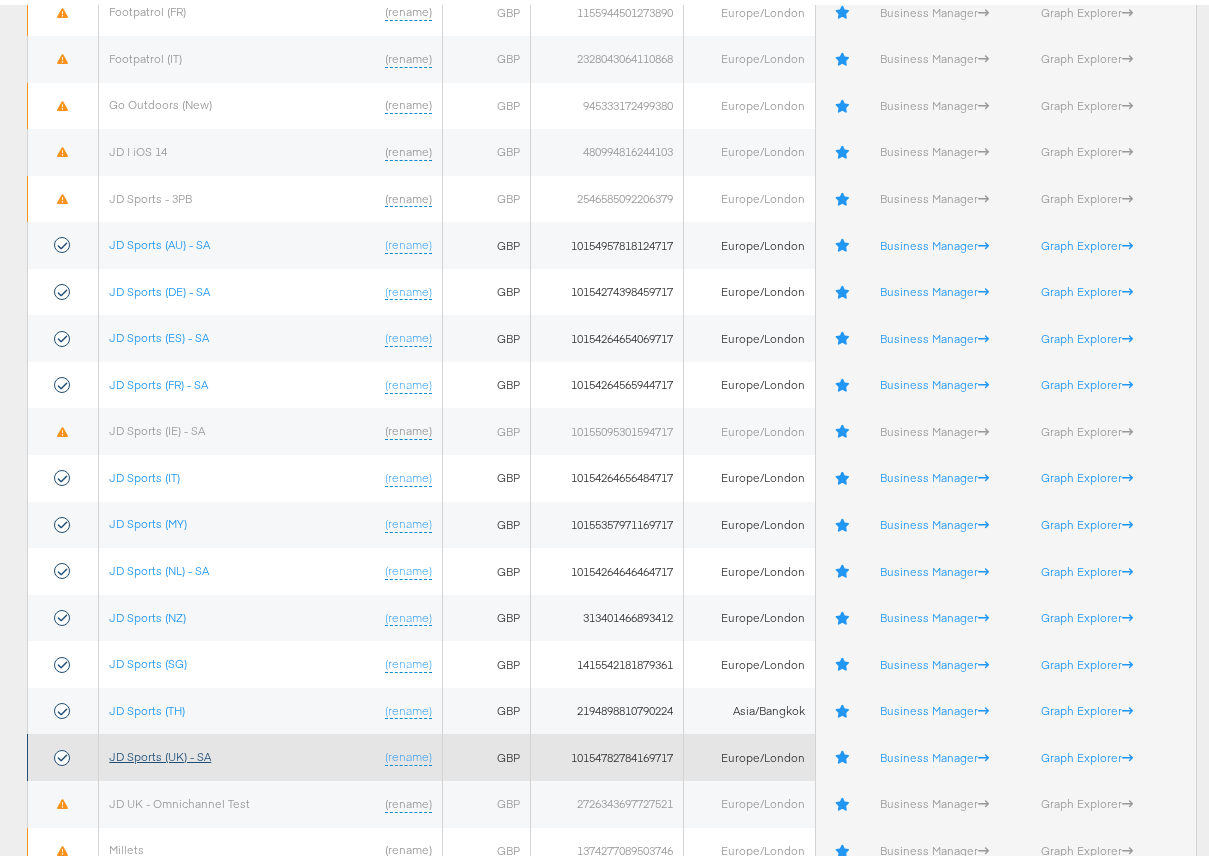 click on "JD Sports (UK) - SA" at bounding box center (160, 751) 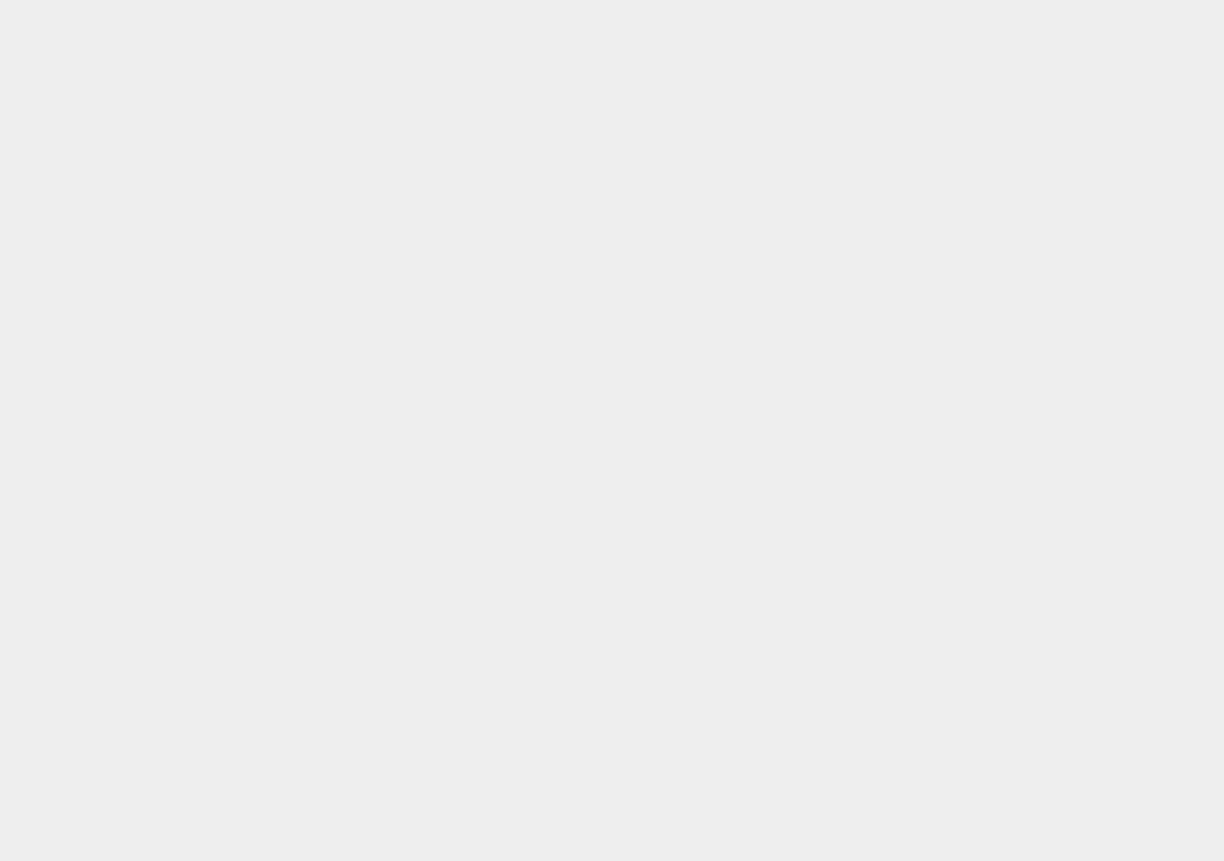 scroll, scrollTop: 0, scrollLeft: 0, axis: both 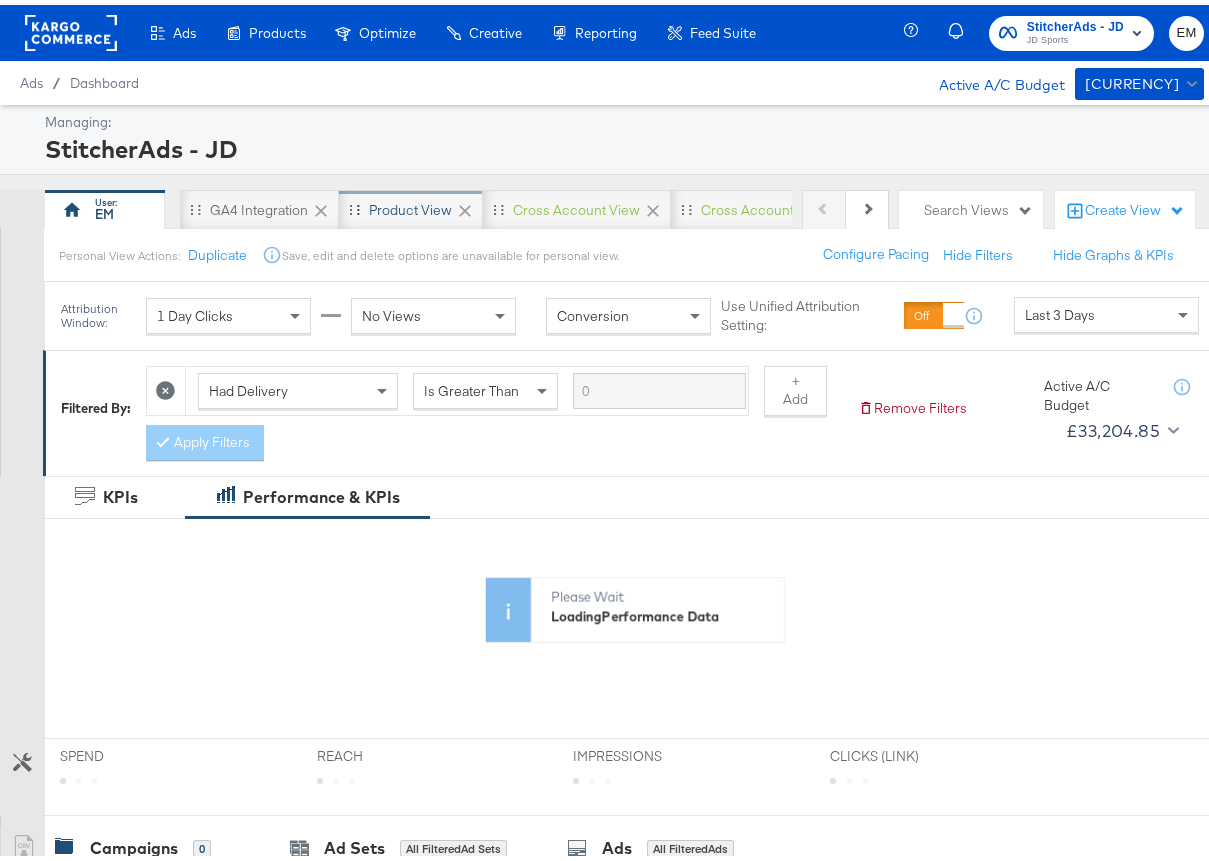 click on "Product View" at bounding box center [410, 205] 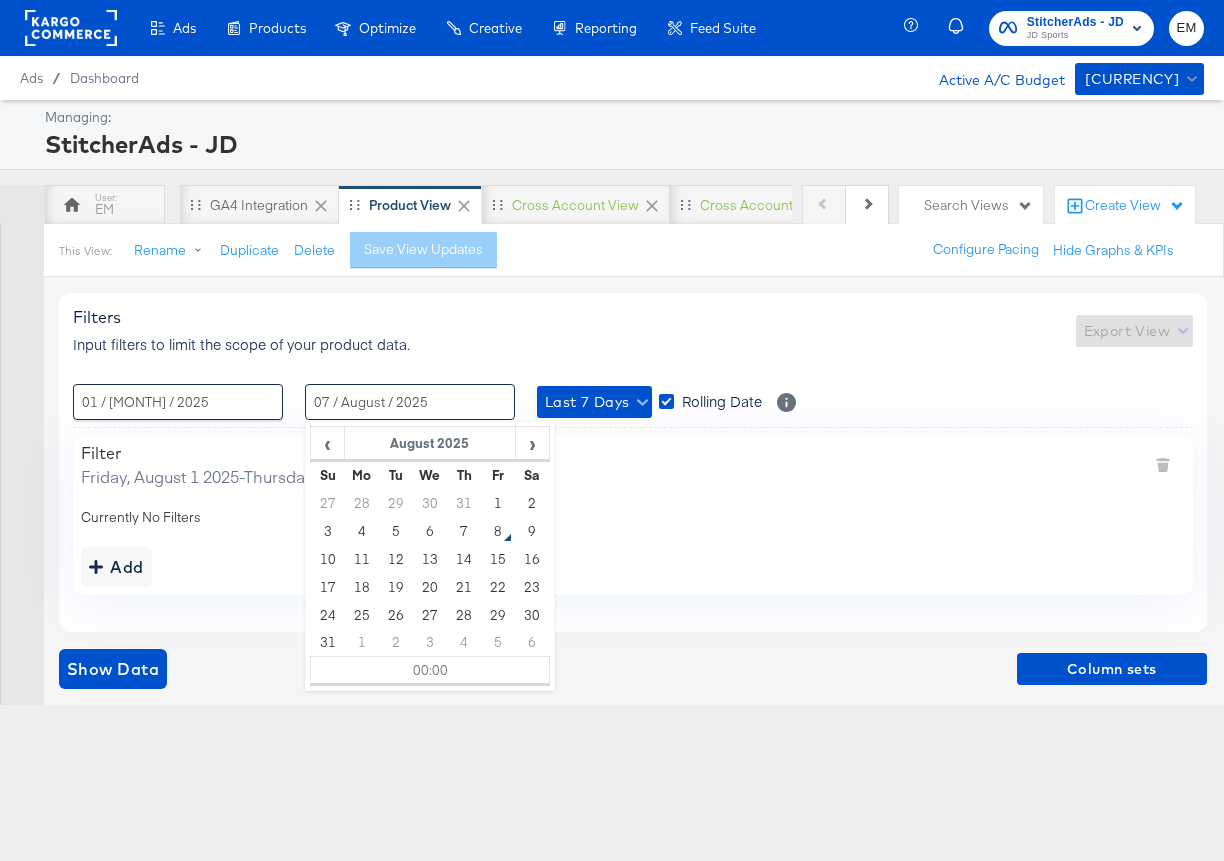 click on "07 / August / 2025" at bounding box center (410, 402) 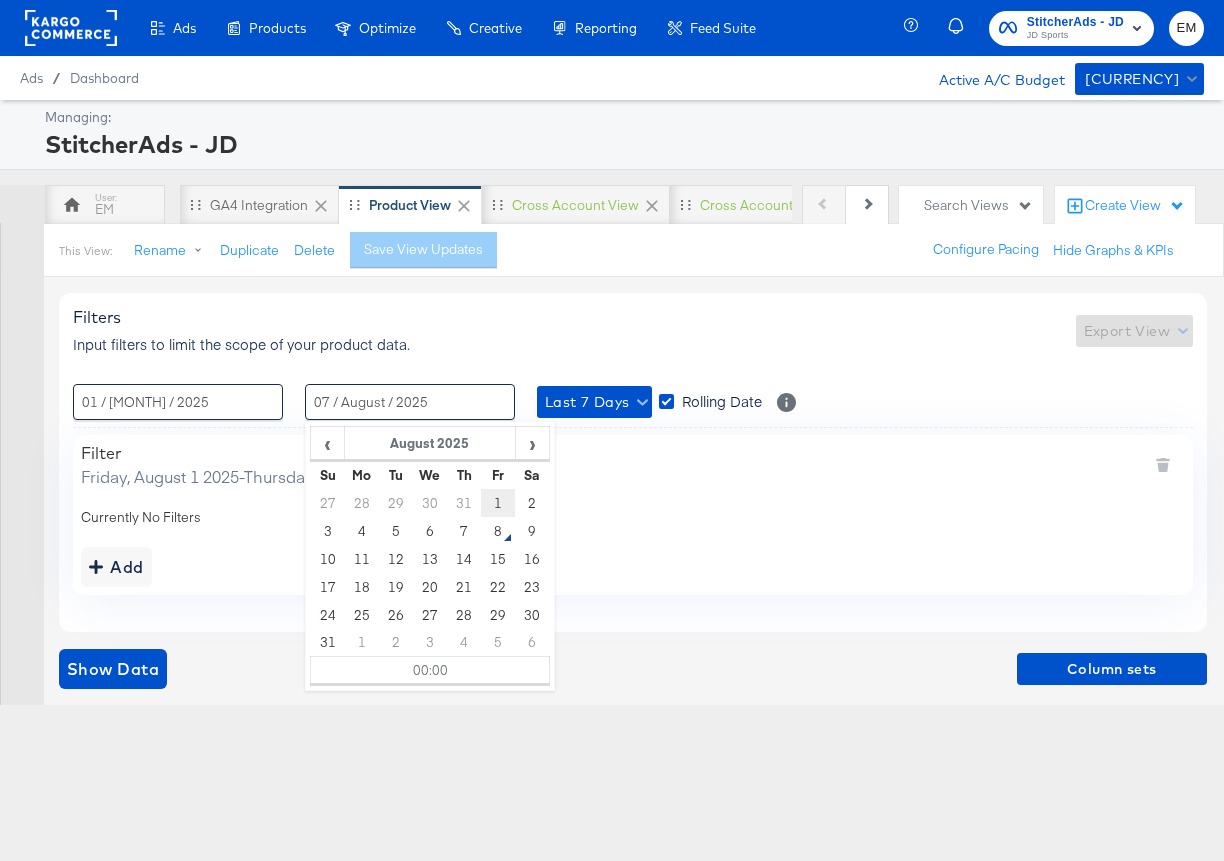 click on "1" at bounding box center (498, 503) 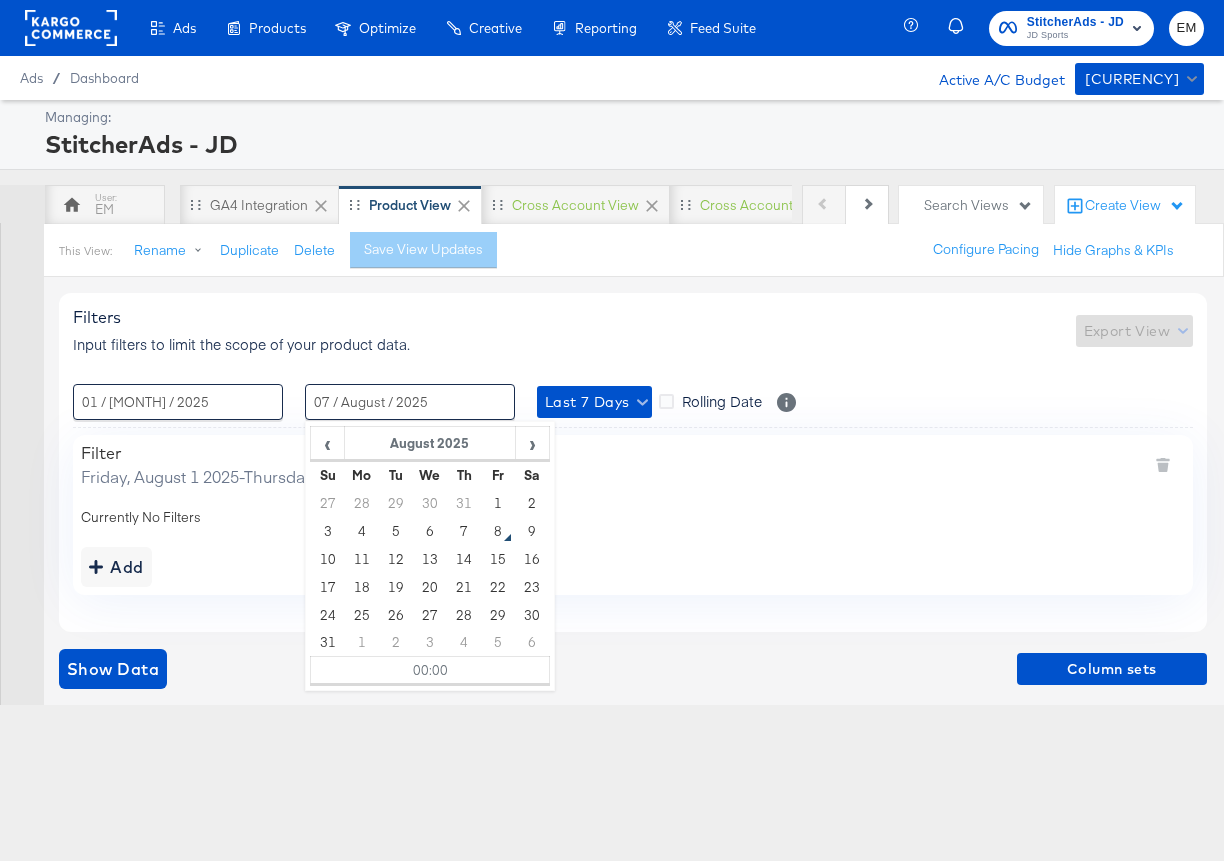 type on "01 / August / 2025 00:00" 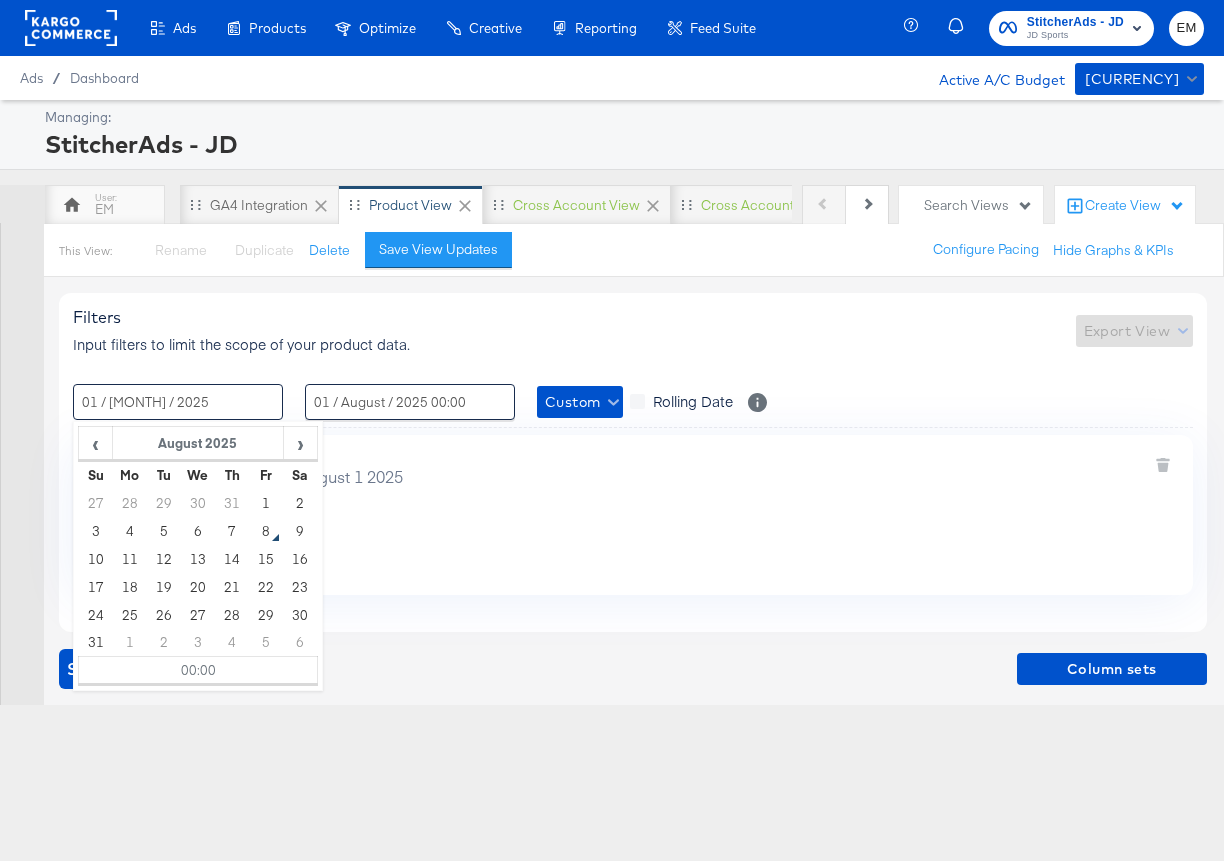 click on "01 / [MONTH] / 2025" at bounding box center (178, 402) 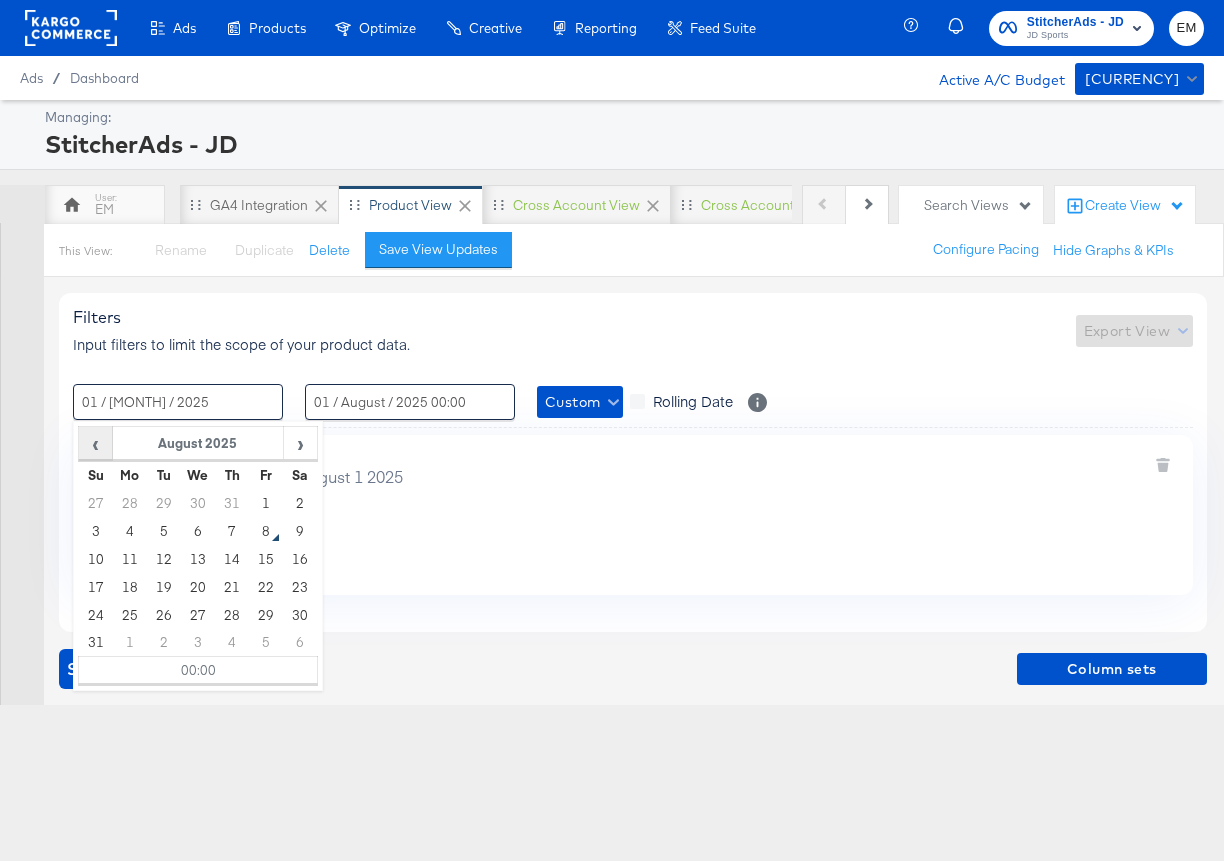 click on "‹" at bounding box center [95, 443] 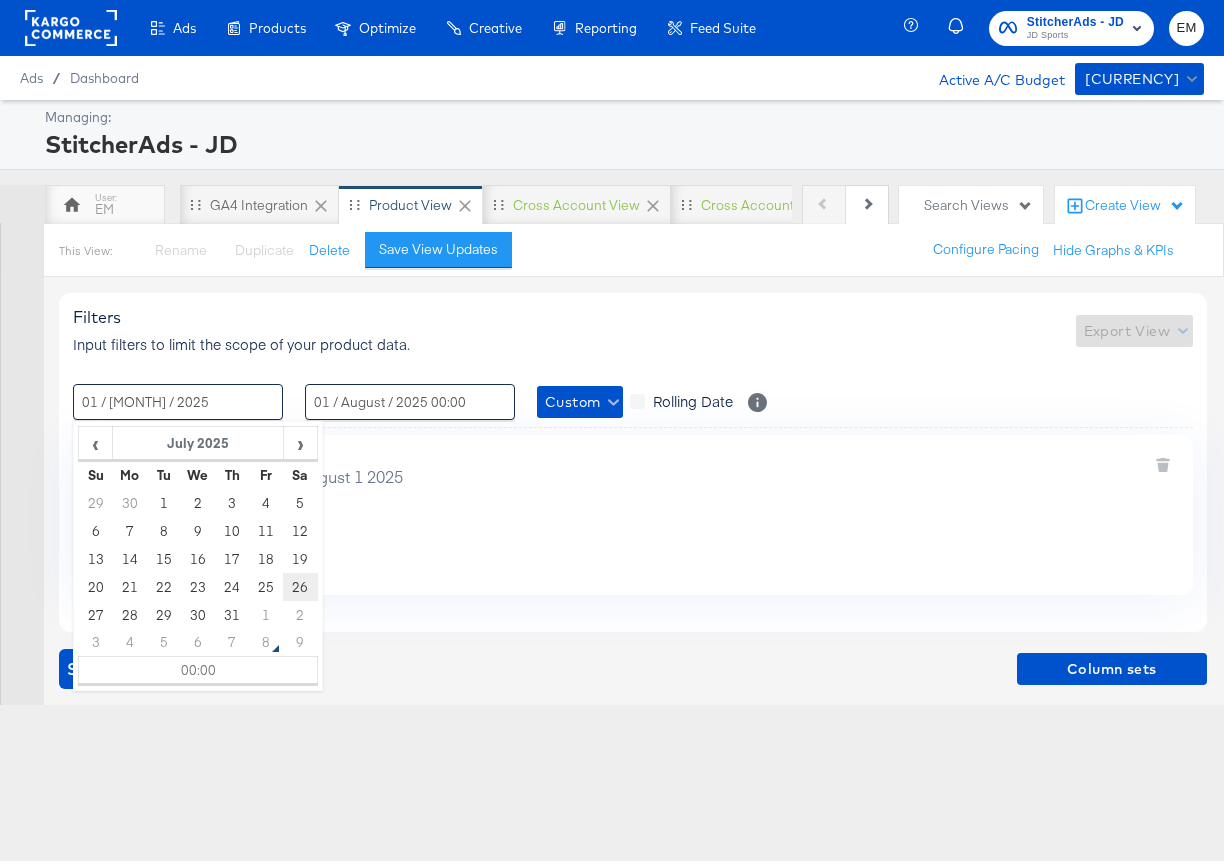click on "26" at bounding box center [300, 587] 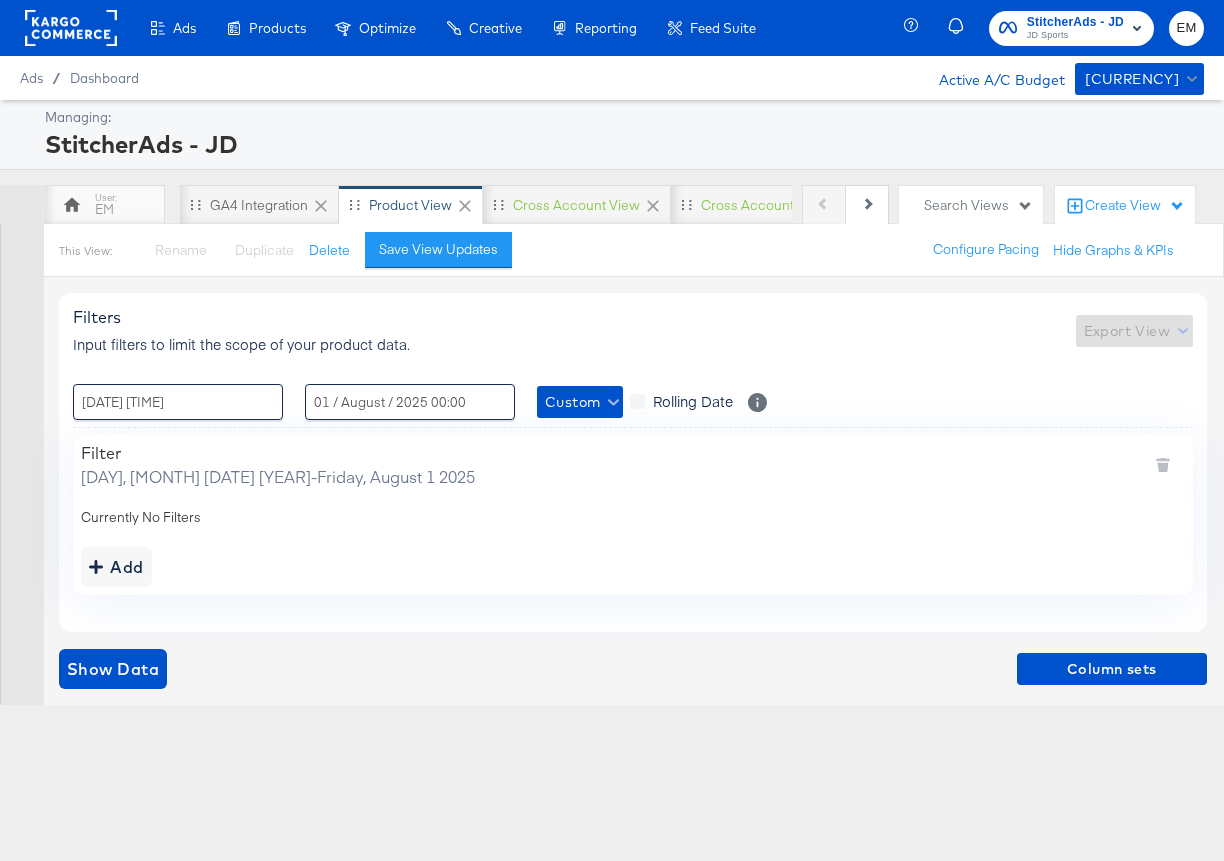 click on "Filters Input filters to limit the scope of your product data. Export View" at bounding box center (633, 330) 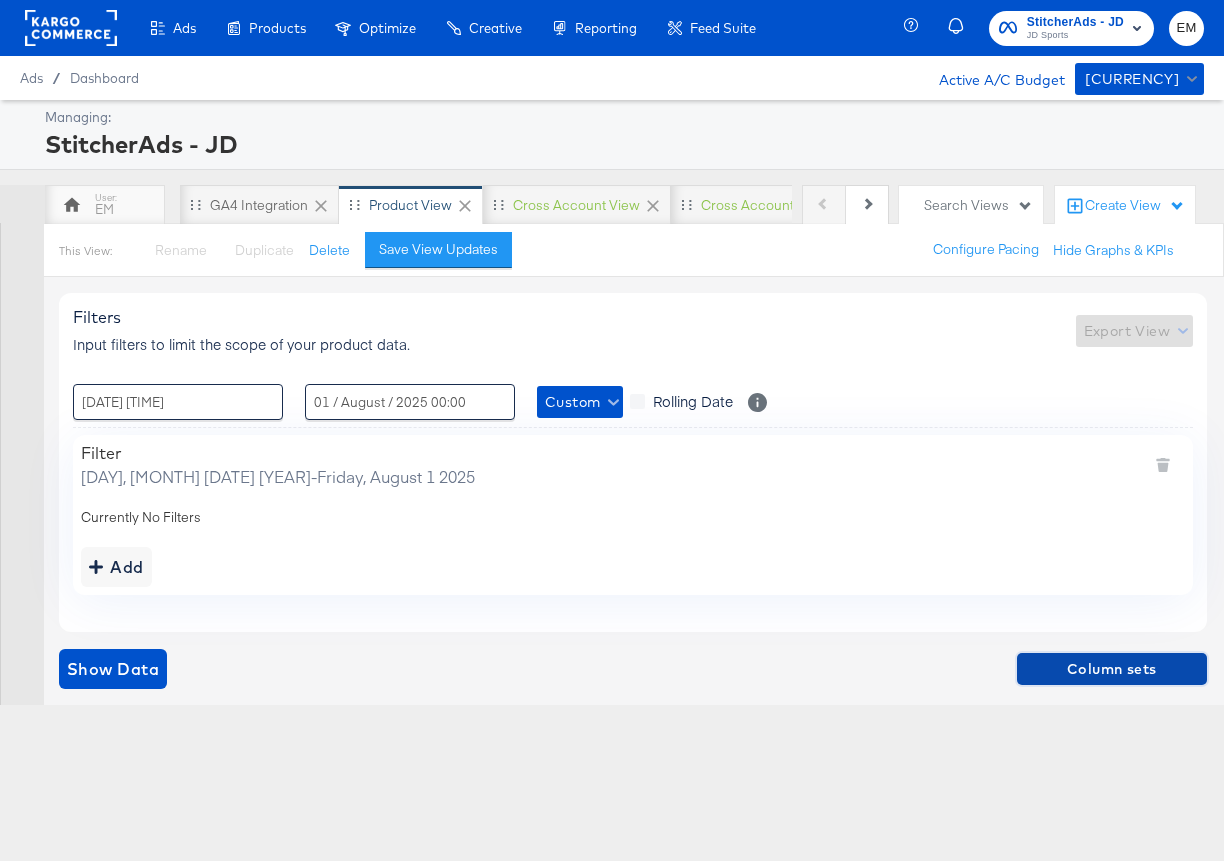 click on "Column sets" at bounding box center (1112, 669) 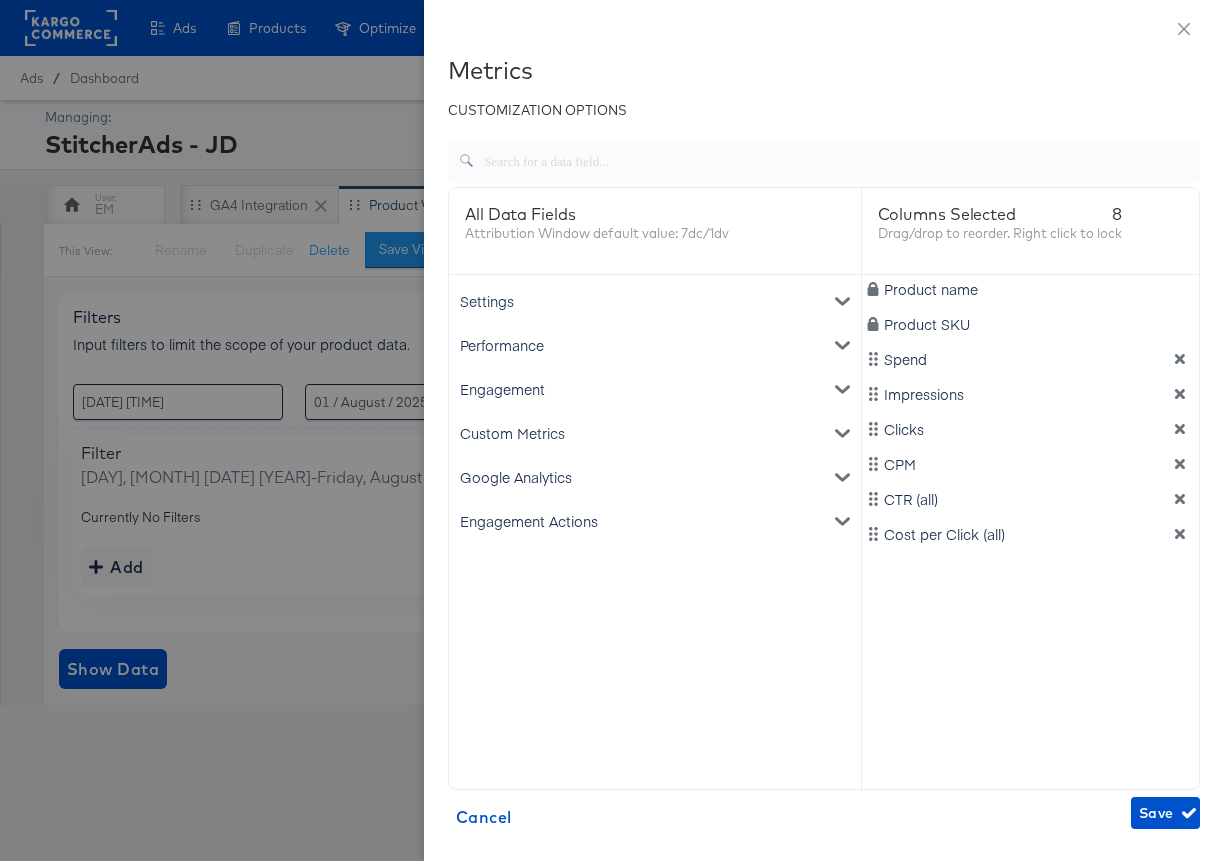 click 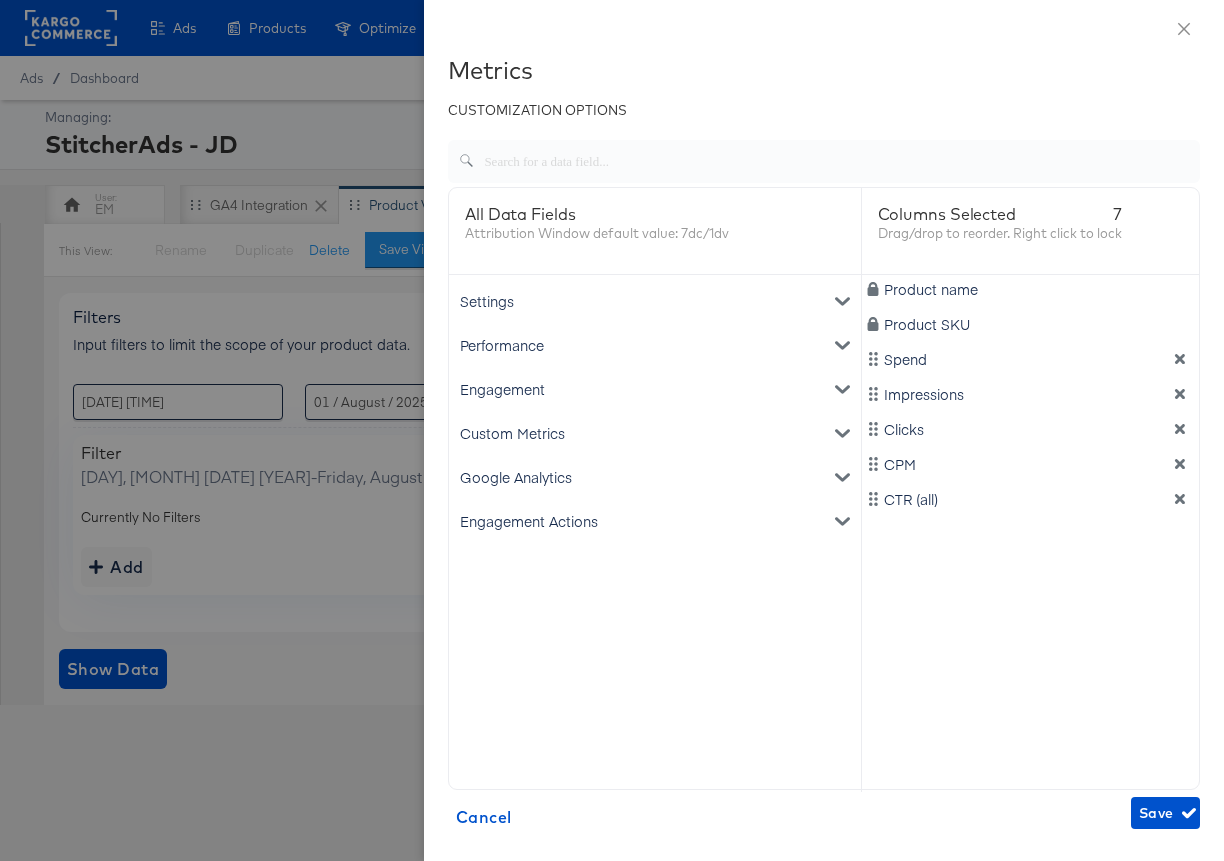click 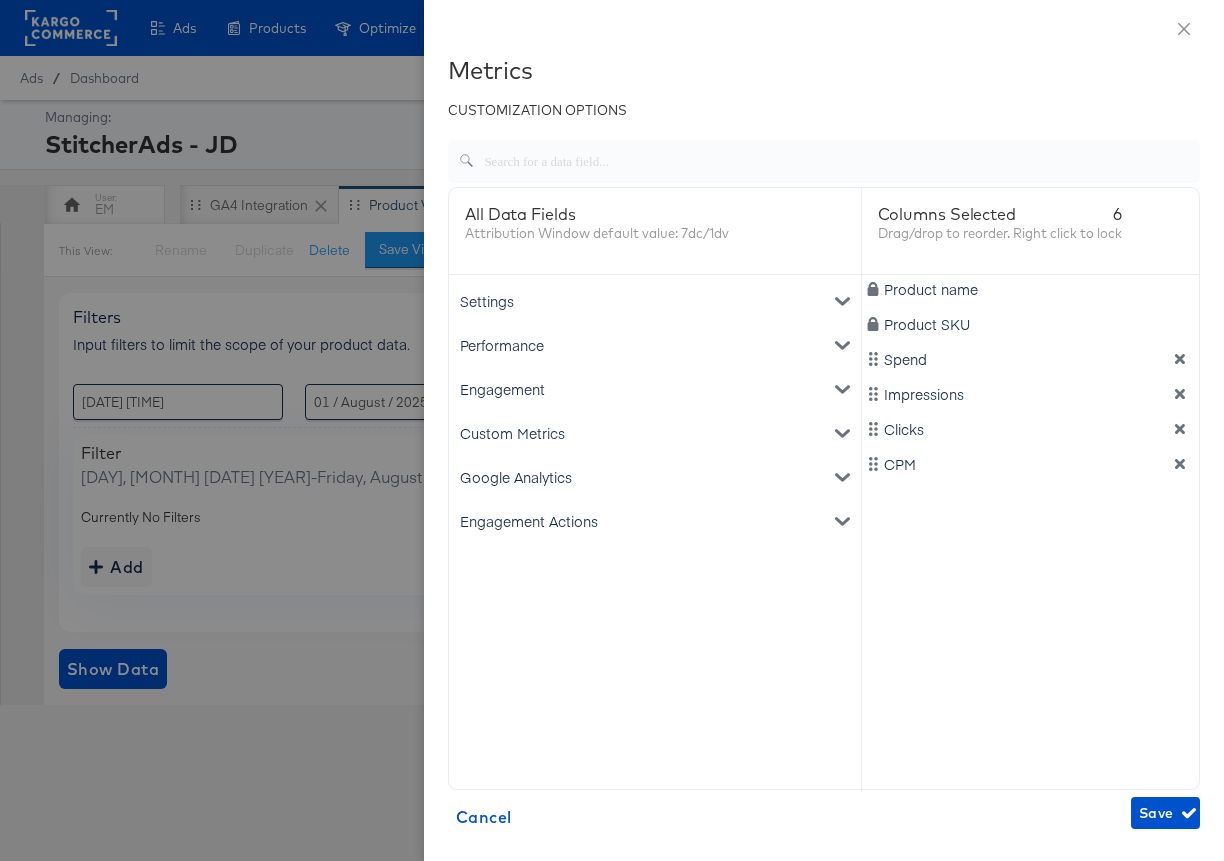 click on "CPM" at bounding box center (1031, 464) 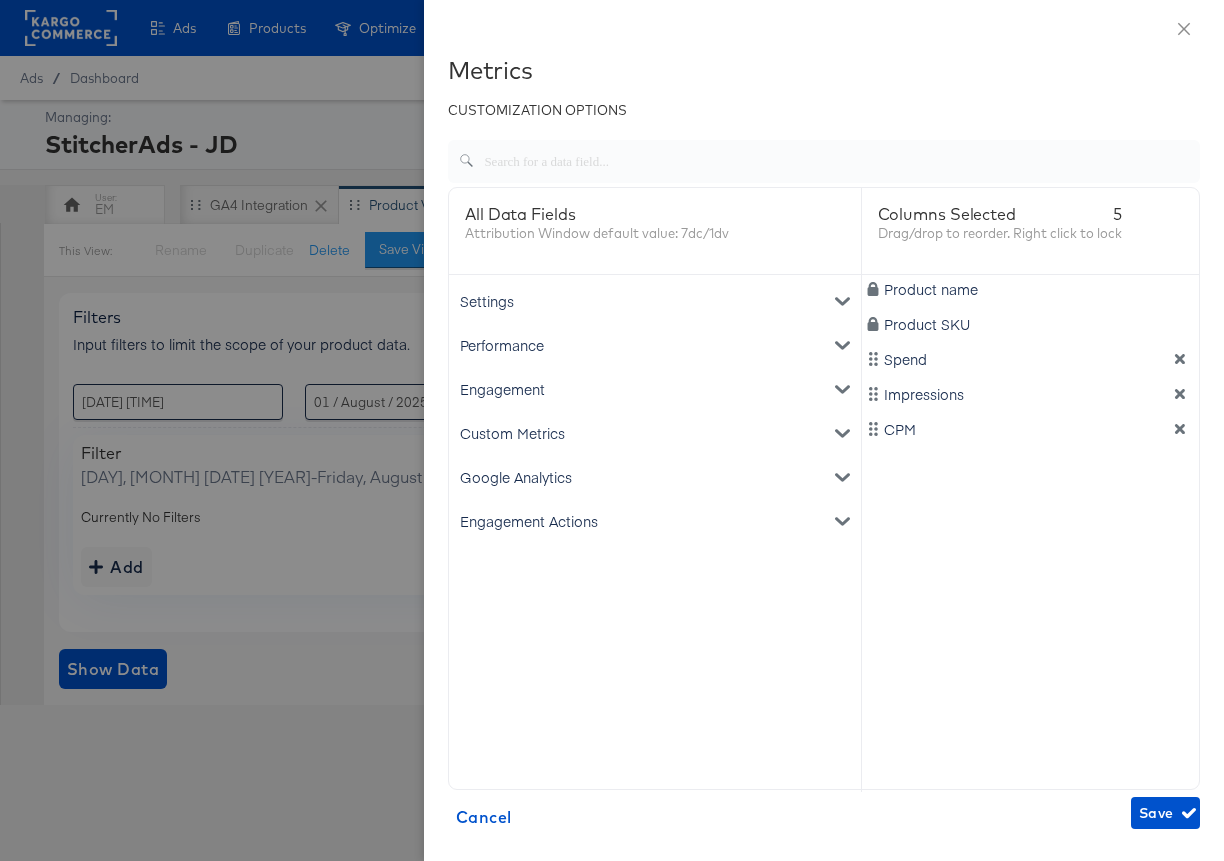 click 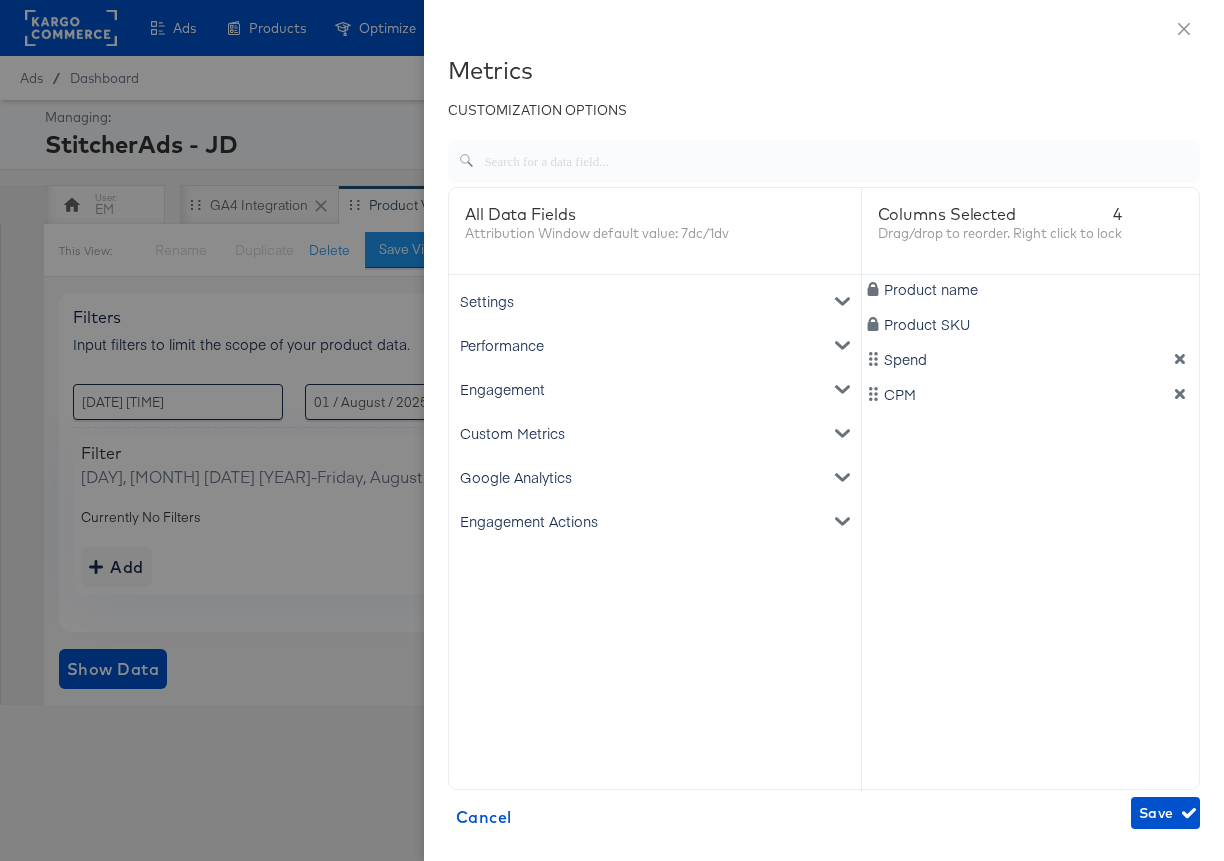 click 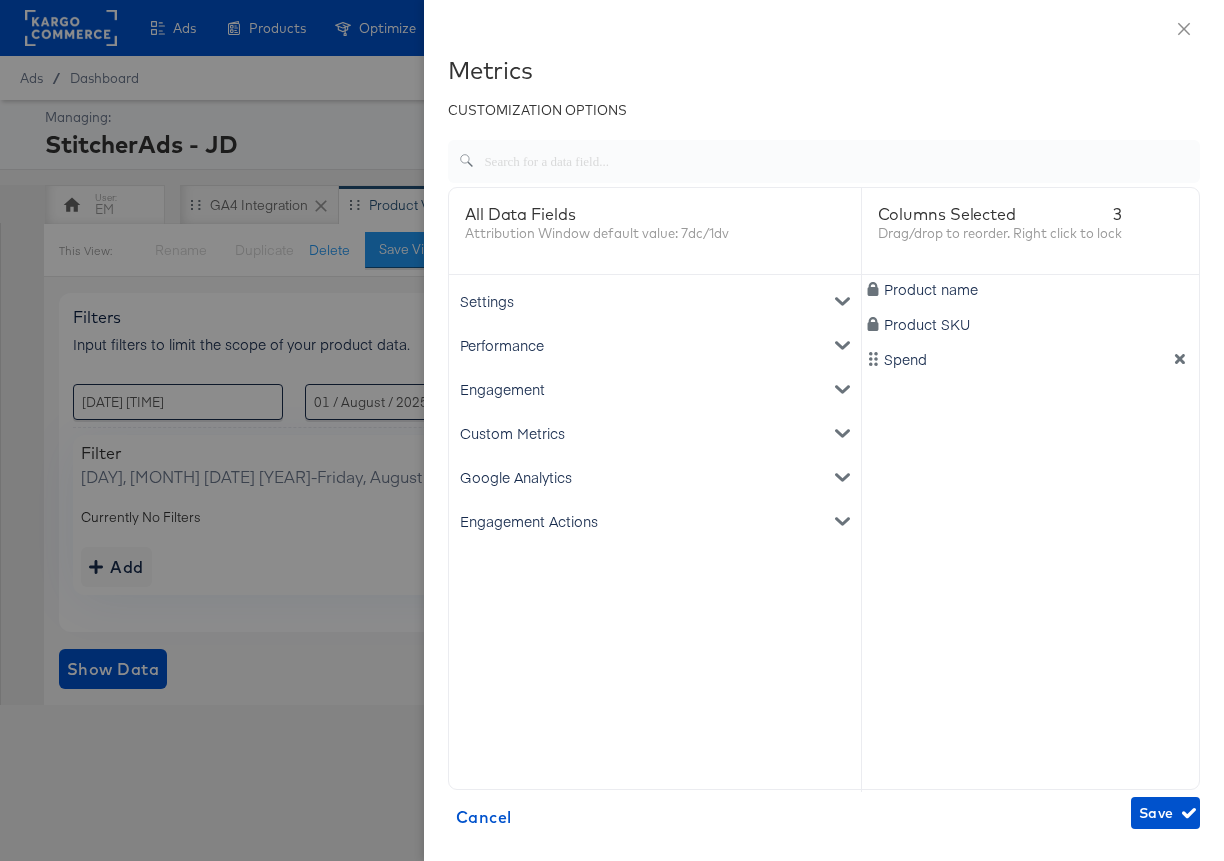click 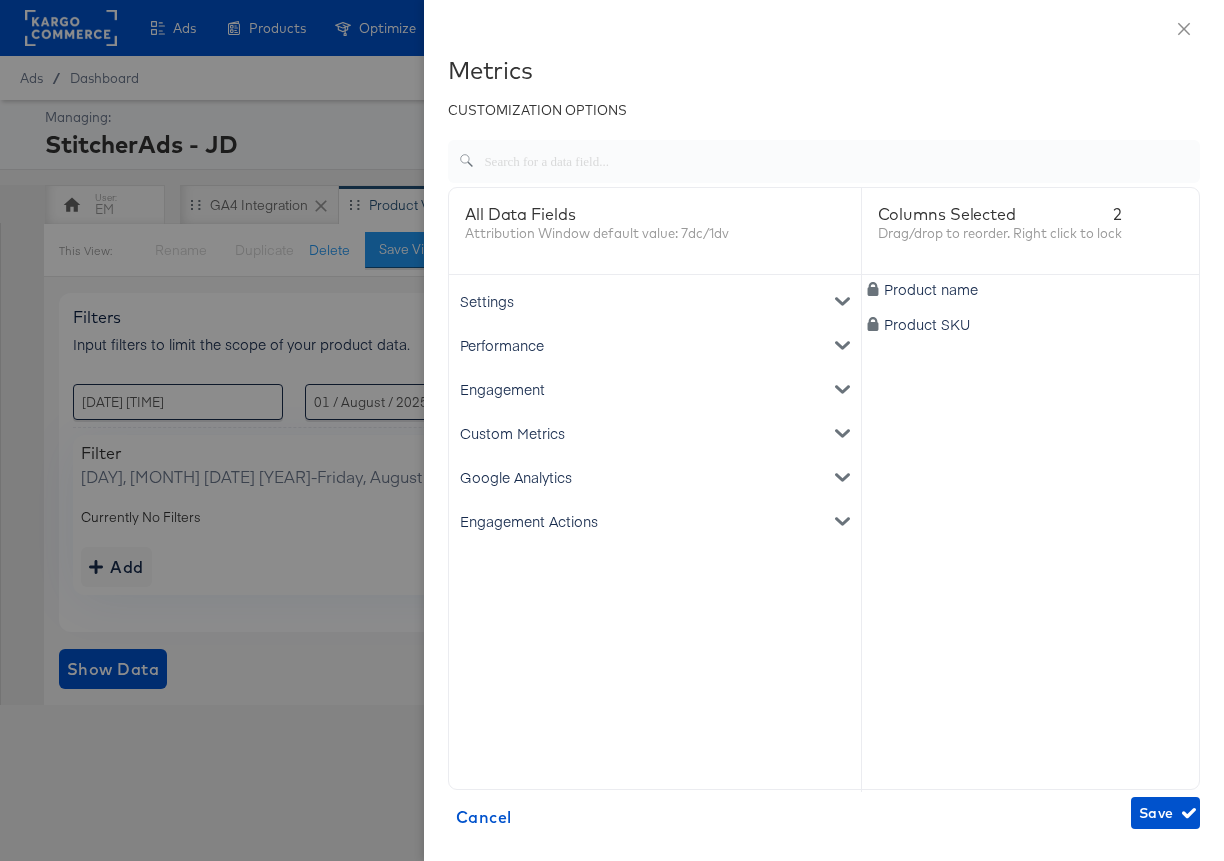click on "Settings Account ID Spend Performance Clicks Impressions CPM CTR (all) Cost per Click (all) Engagement Total Cost Value Roas Mobile app achievements unlocked Mobile app sessions Mobile app adds of payment info Mobile app adds to cart Mobile app adds to wishlist Mobile app registrations completed Mobile app content views Mobile app checkouts initiated Mobile app levels achieved Mobile app purchases Mobile app ratings submitted Mobile app searches Mobile app credits spent Mobile app tutorials completed Other mobile app actions Desktop app installs Mobile app installs Website adds of payment info Website adds to cart Website adds to wishlist Website registrations completed Website checkouts initiated Website leads Website purchases Website searches Website content views Offline purchases Landing page views Purchases Custom Metrics SG AOV spend_fee Footfall Net Retail Revenue__SA Attribution Net Retail Purchases__SA Attribution NL FB AOV AU Native Cos Native COS ES Native COS DE Native COS TH Native COS" at bounding box center [655, 533] 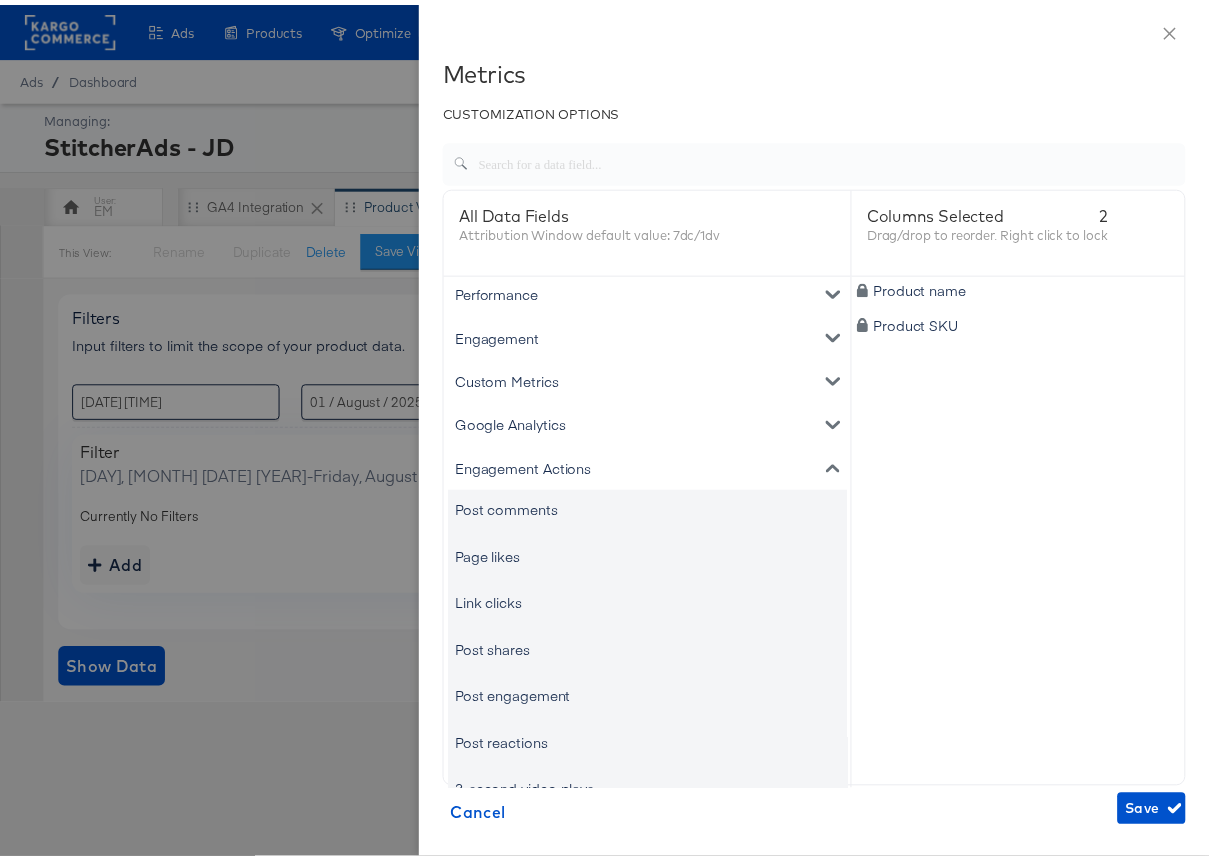 scroll, scrollTop: 56, scrollLeft: 0, axis: vertical 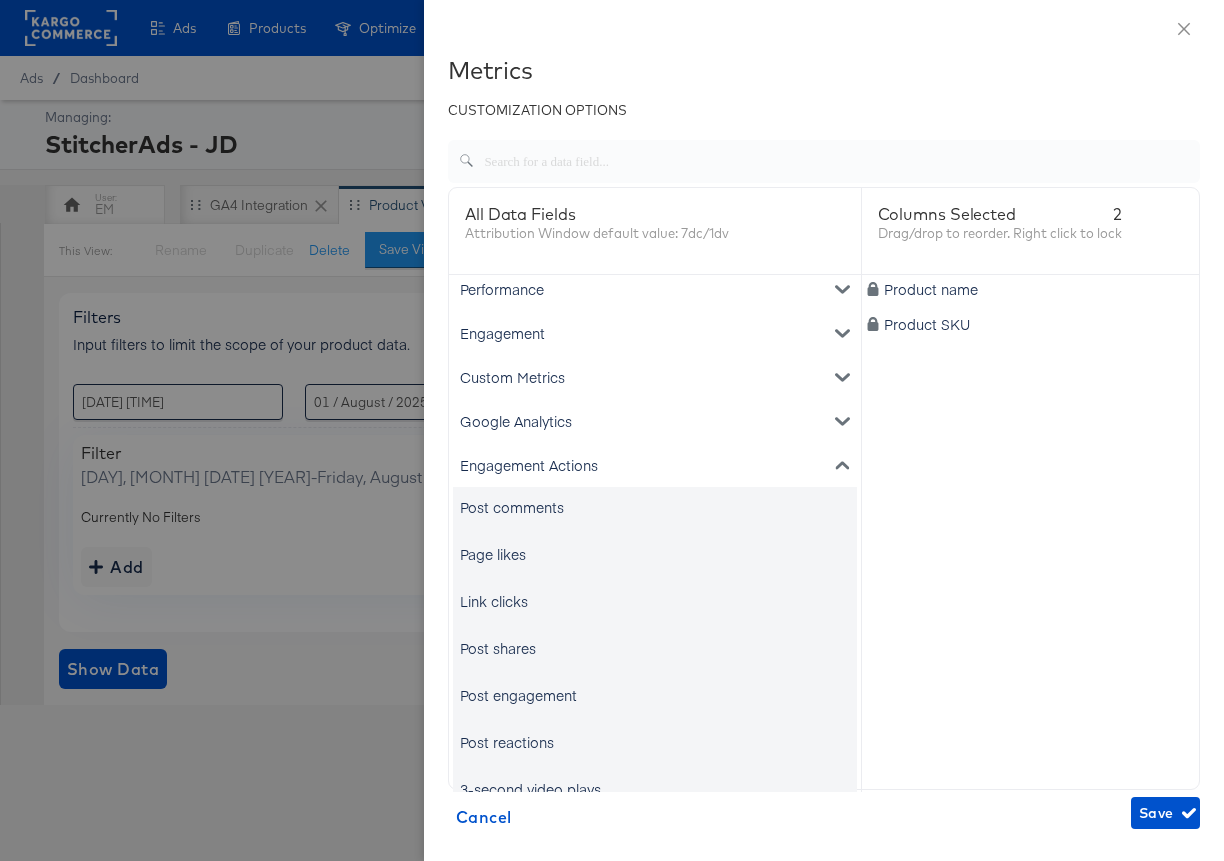 click on "Link clicks" at bounding box center [655, 601] 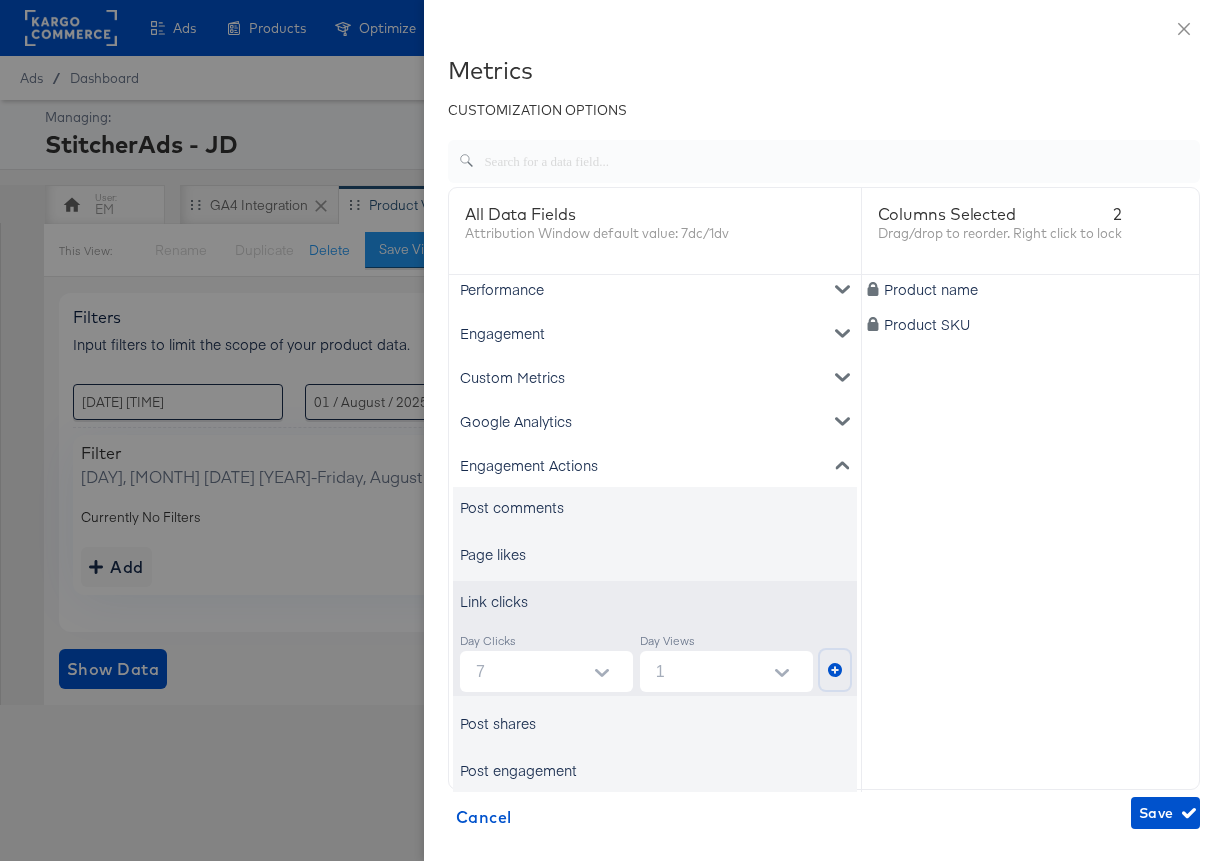 click 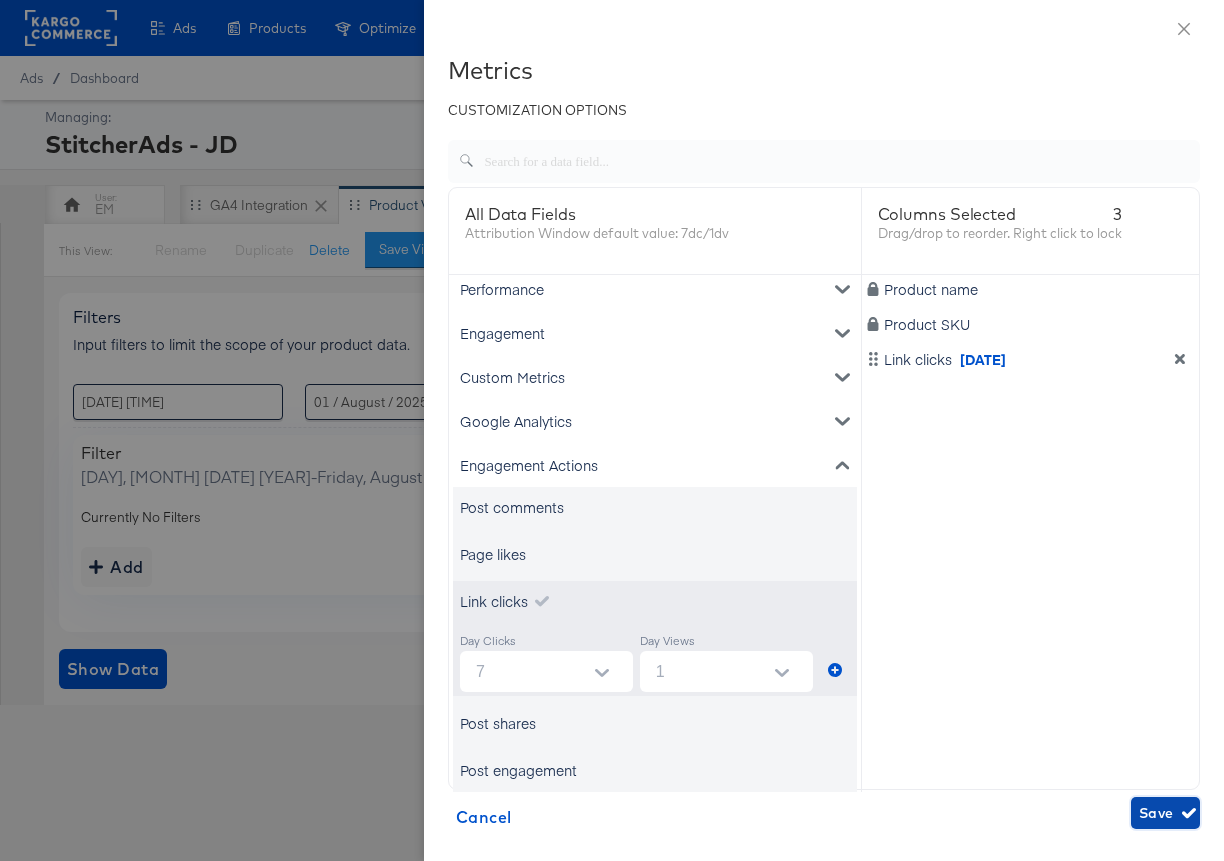 click on "Save" at bounding box center [1165, 813] 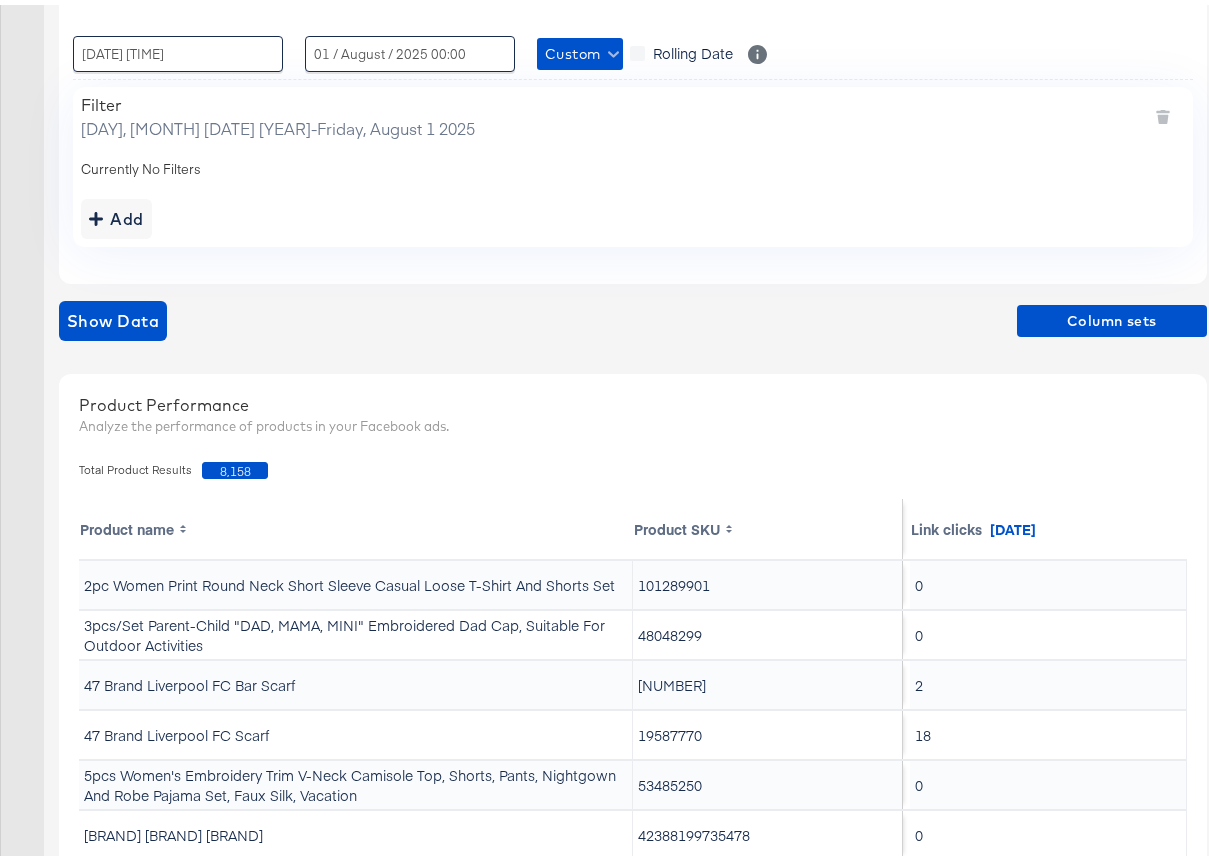 scroll, scrollTop: 385, scrollLeft: 0, axis: vertical 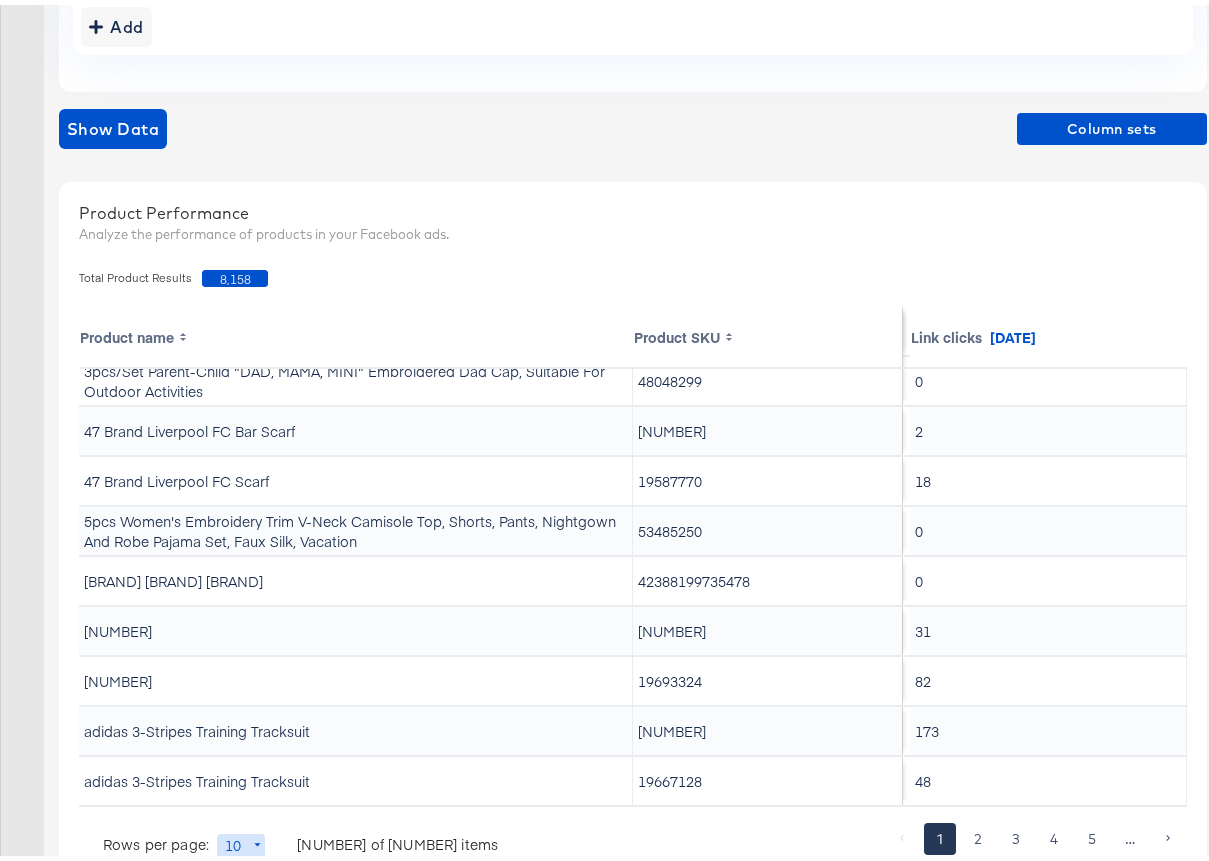 click on "19693324" at bounding box center [768, 676] 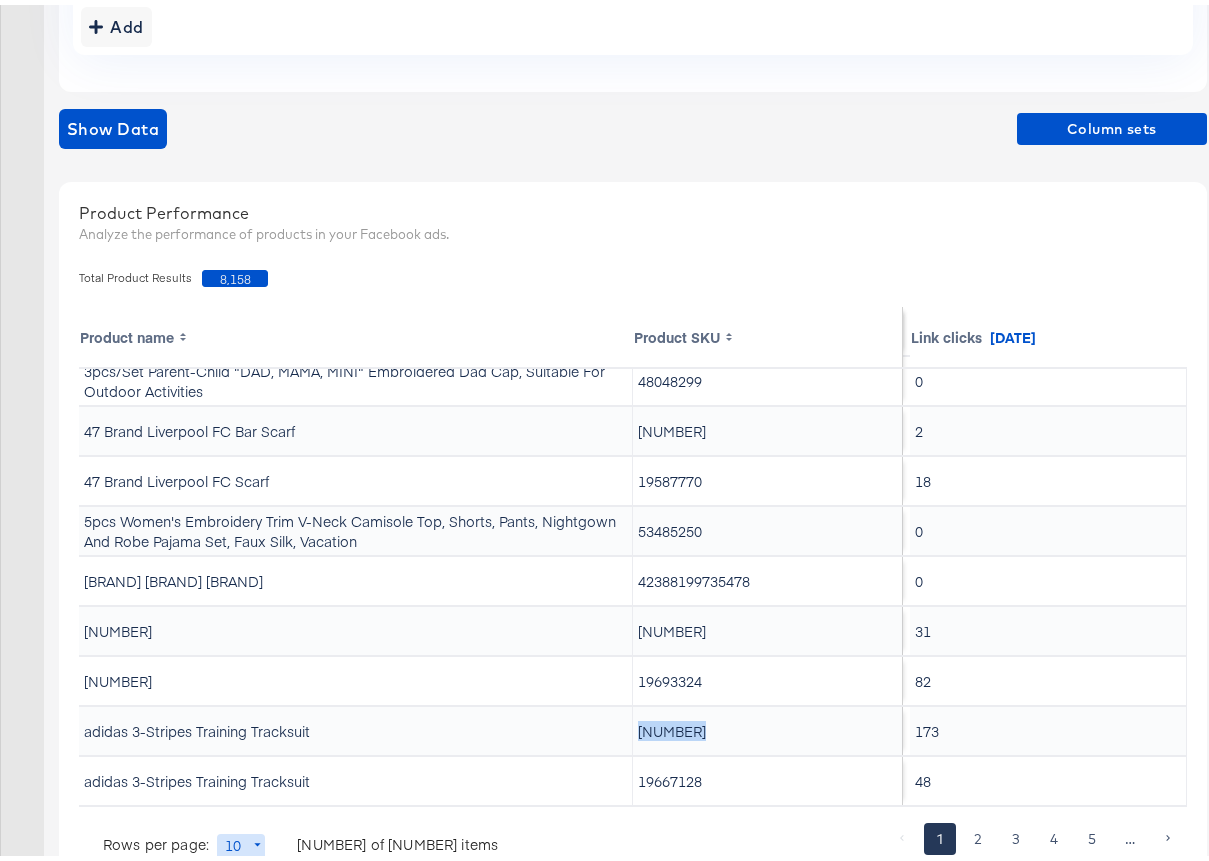 click on "[NUMBER]" at bounding box center [768, 726] 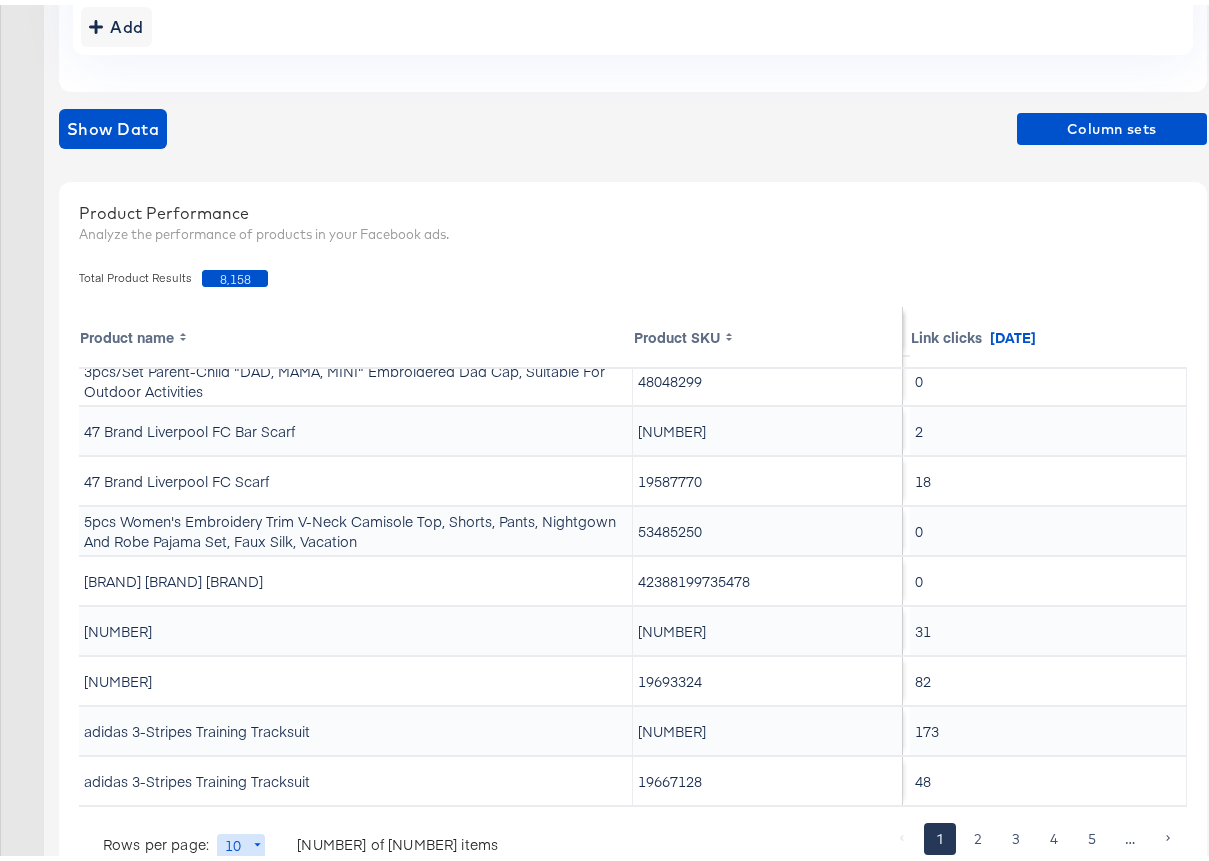 click on "[NUMBER]" at bounding box center [768, 626] 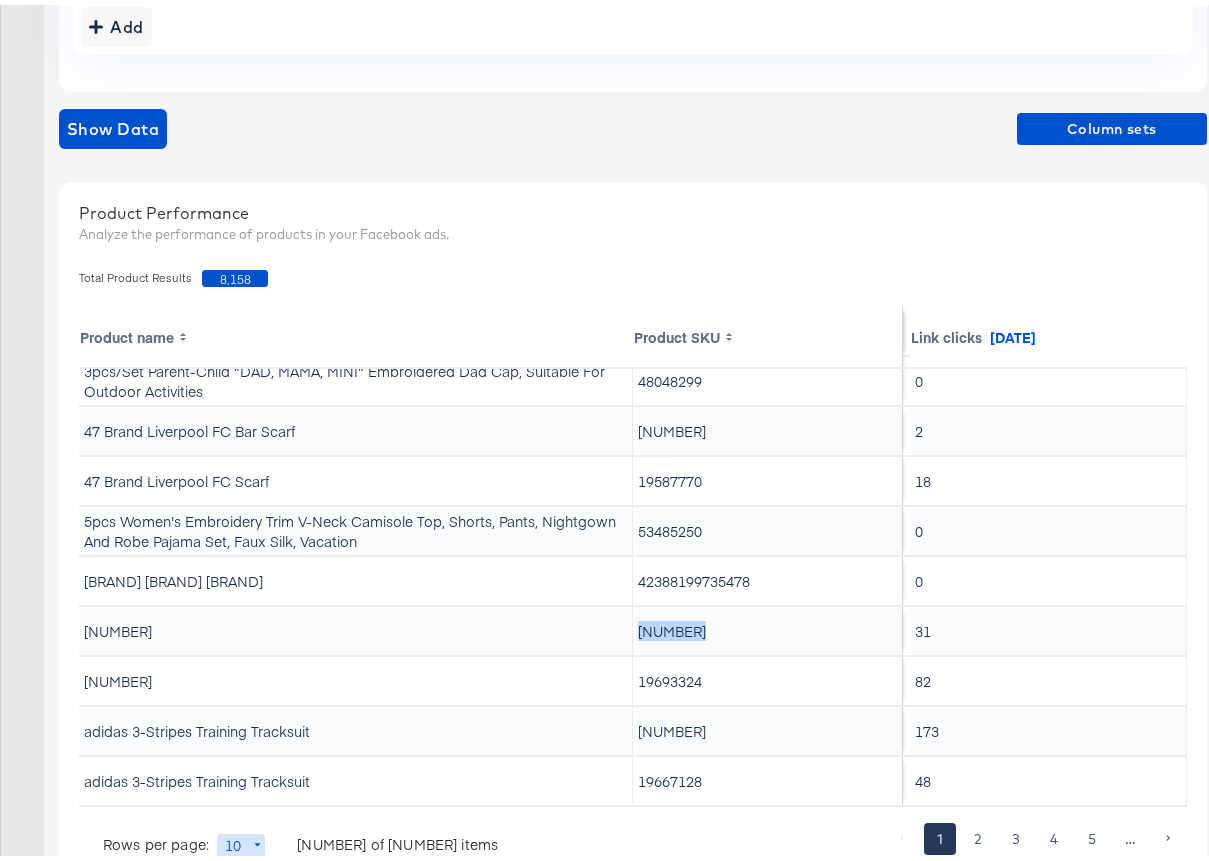 click on "[NUMBER]" at bounding box center [768, 626] 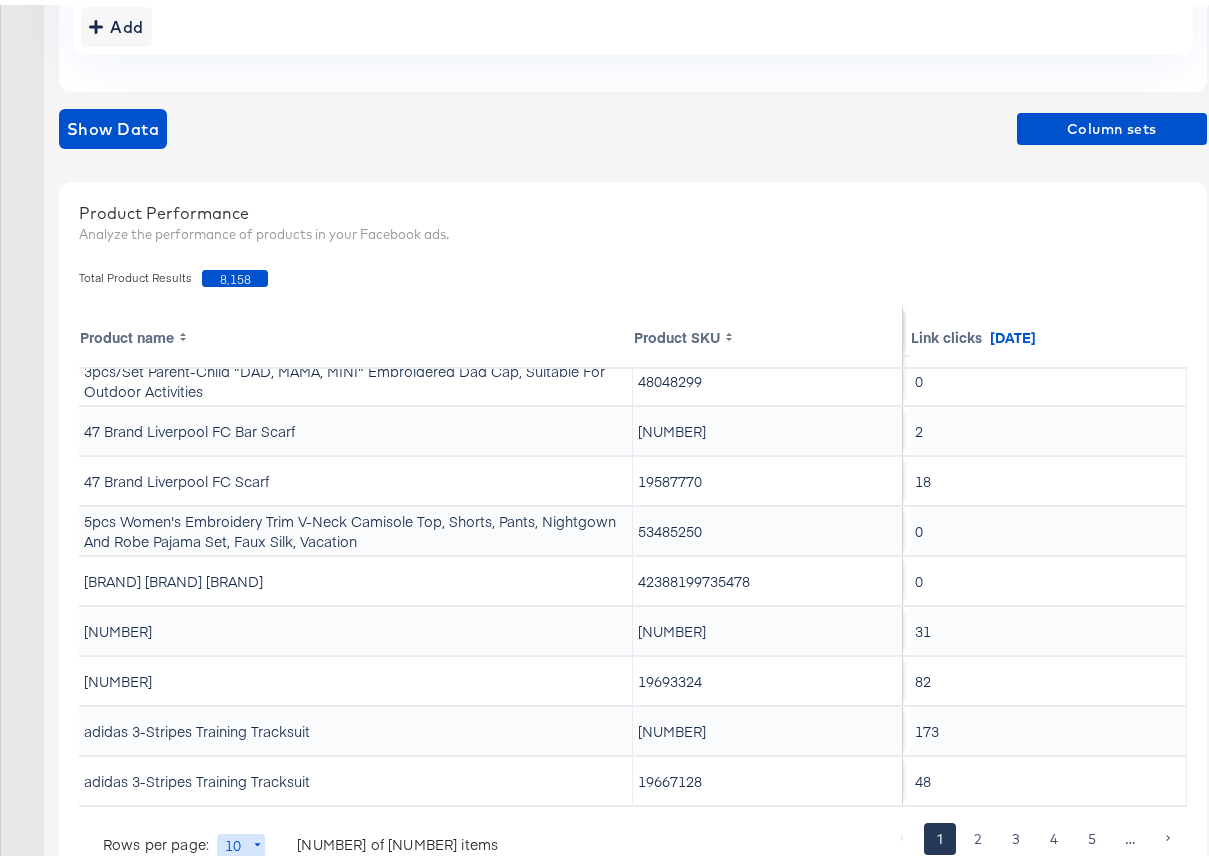 click on "42388199735478" at bounding box center (768, 576) 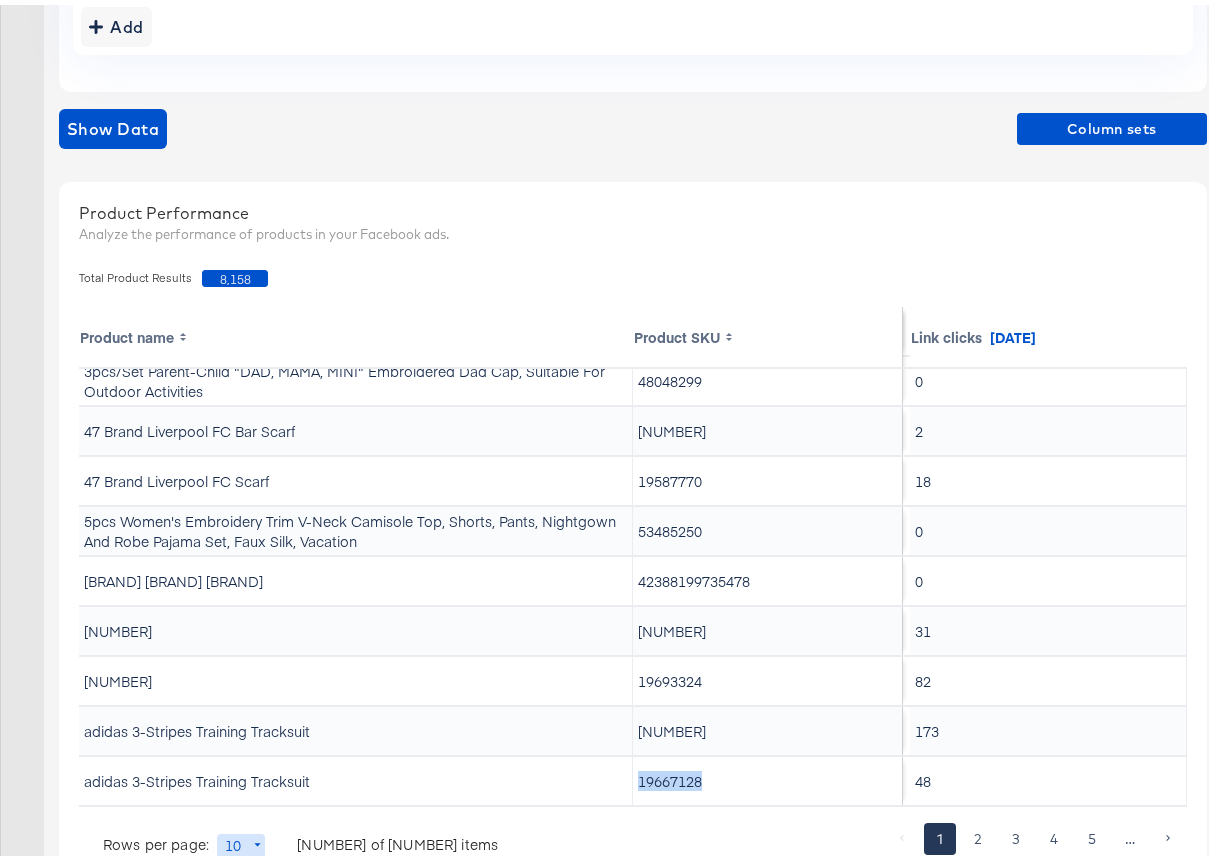 click on "19667128" at bounding box center [768, 776] 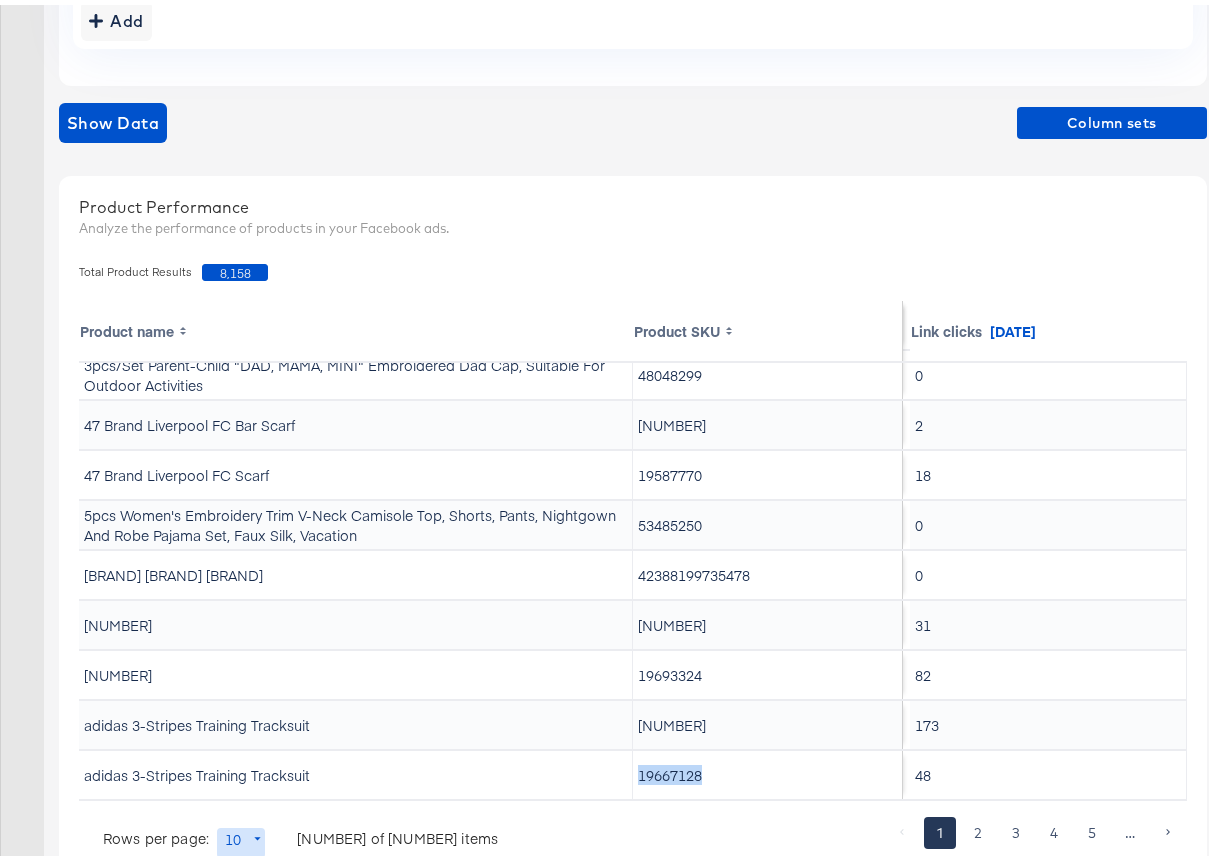 scroll, scrollTop: 614, scrollLeft: 0, axis: vertical 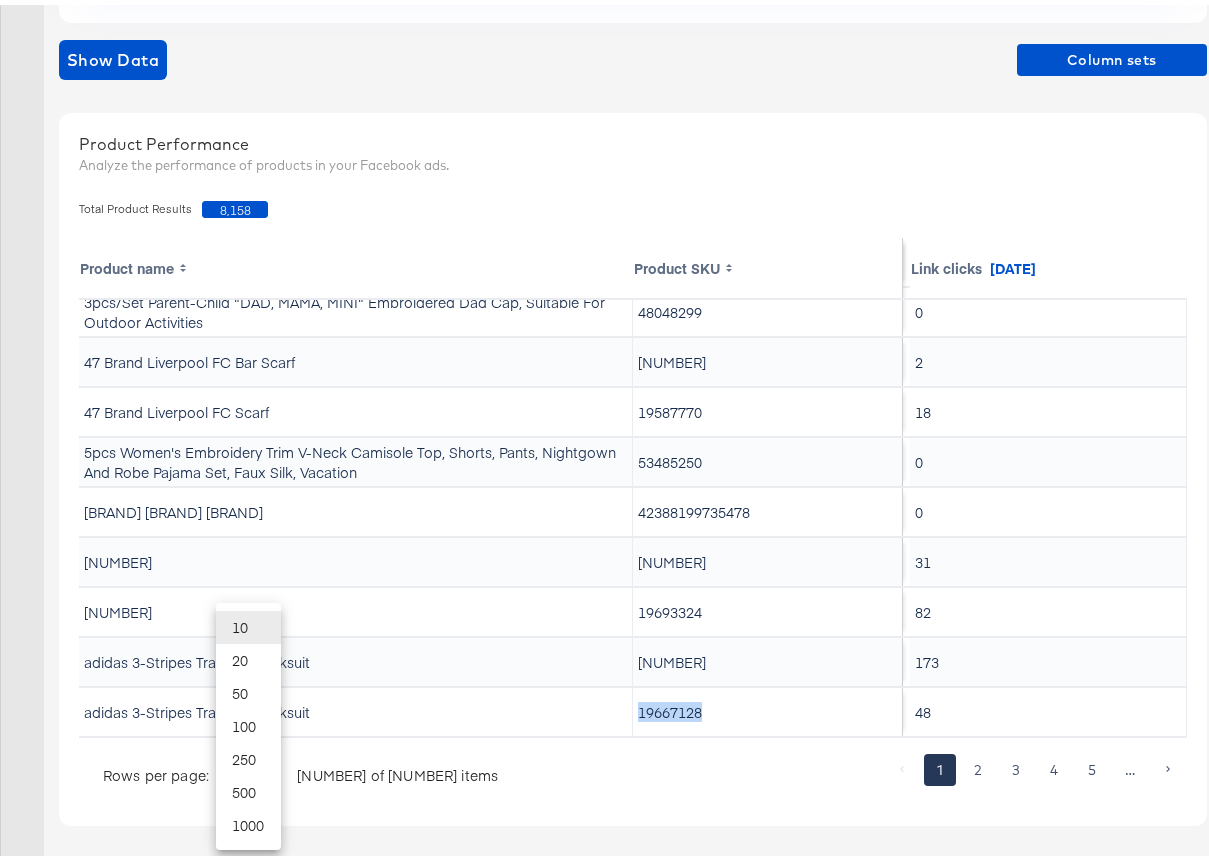 click on "Ads Products Optimize Creative Reporting Feed Suite StitcherAds - JD JD Sports EM Ads / Dashboard Active A/C Budget £33,704.85 Managing: StitcherAds - JD Previous Next EM GA4 integration Product View Cross Account View Cross Account View Search Views   Create View This View: Rename Please save your changes before renaming this view Duplicate Please save your changes before duplicating this view Delete Save View Updates Configure Pacing Hide Graphs & KPIs Filters Input filters to limit the scope of your product data. Export View   : 26 / [MONTH] / [YEAR] 00:00 ‹ [MONTH] [YEAR] › Su Mo Tu We Th Fr Sa 29 30 1 2 3 4 5 6 7 8 9 10 11 12 13 14 15 16 17 18 19 20 21 22 23 24 25 26 27 28 29 30 31 1 2 3 4 5 6 7 8 9 00:00   : 01 / [MONTH] / [YEAR] 00:00 ‹ [MONTH] [YEAR] › Su Mo Tu We Th Fr Sa 27 28 29 30 31 1 2 3 4 5 6 7 8 9 10 11 12 13 14 15 16 17 18 19 20 21 22 23 24 25 26 27 28 29 30 31 1 2 3 4 5 6 00:00 Custom Rolling Date Select to update the date range every day Filter  -  Add Show Data 0" at bounding box center (612, 123) 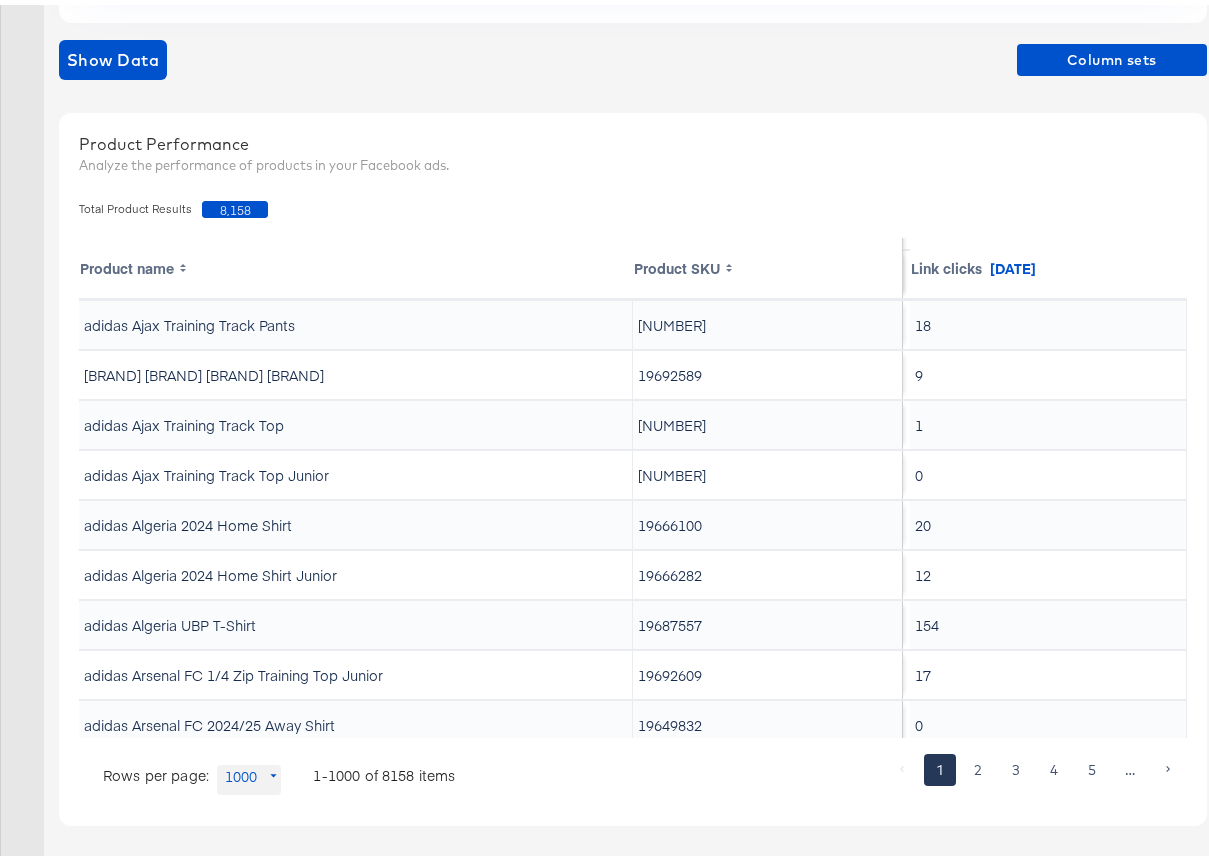 scroll, scrollTop: 3262, scrollLeft: 0, axis: vertical 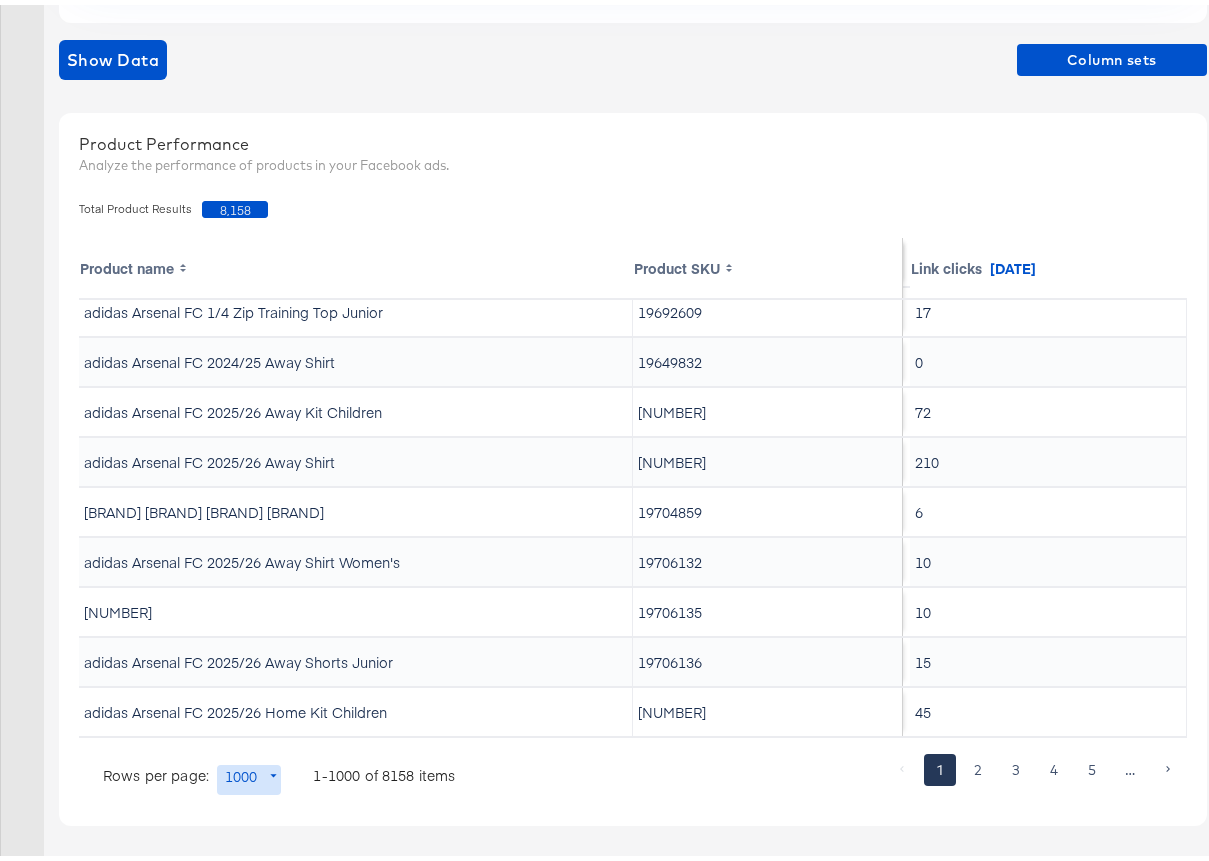 click on "[NUMBER]" at bounding box center (768, 457) 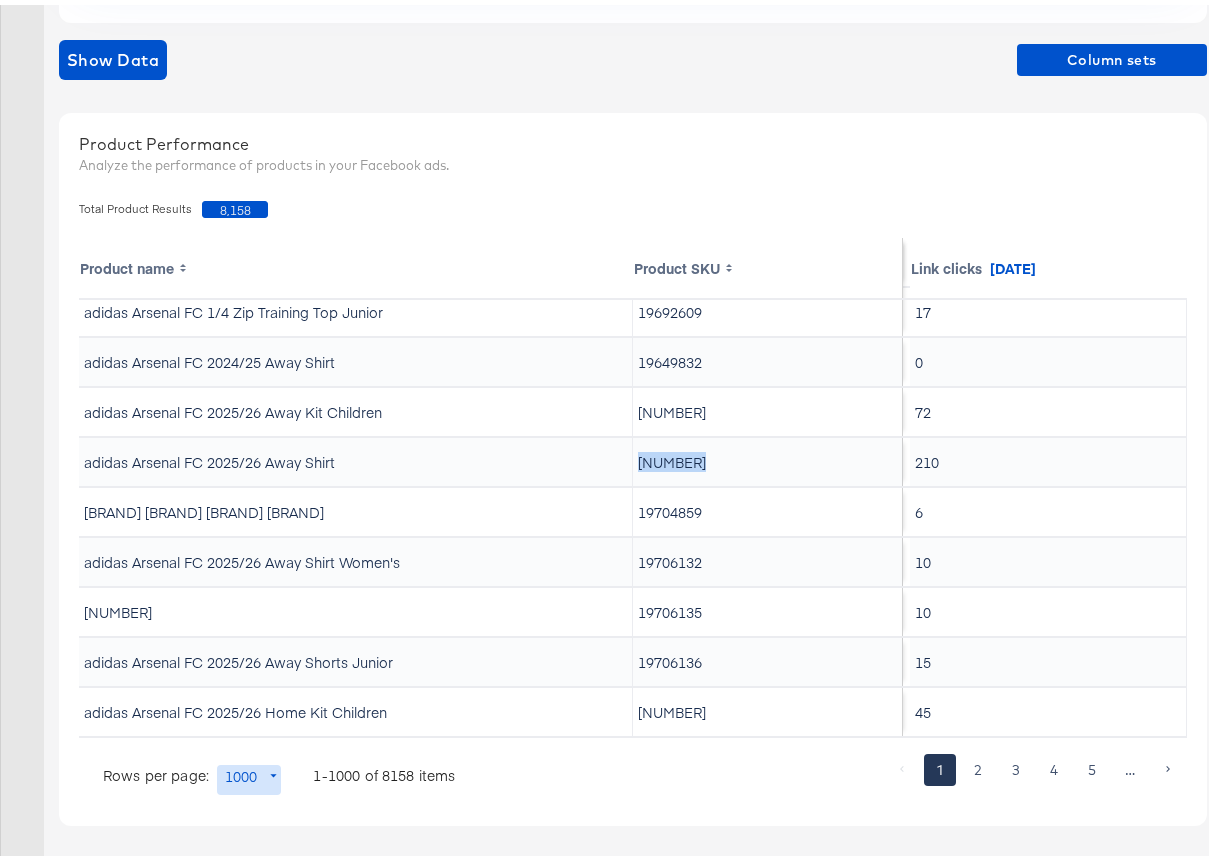 click on "[NUMBER]" at bounding box center [768, 457] 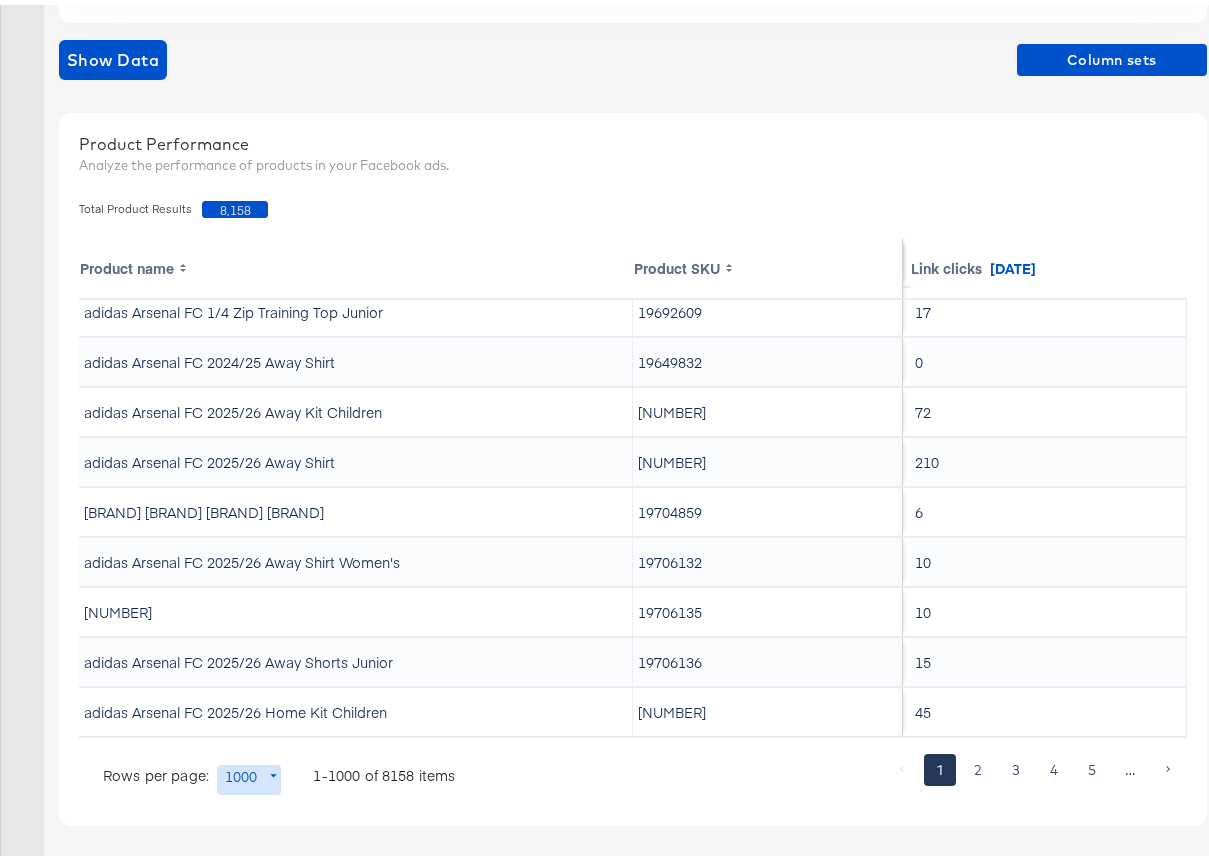 click on "19706136" at bounding box center (768, 657) 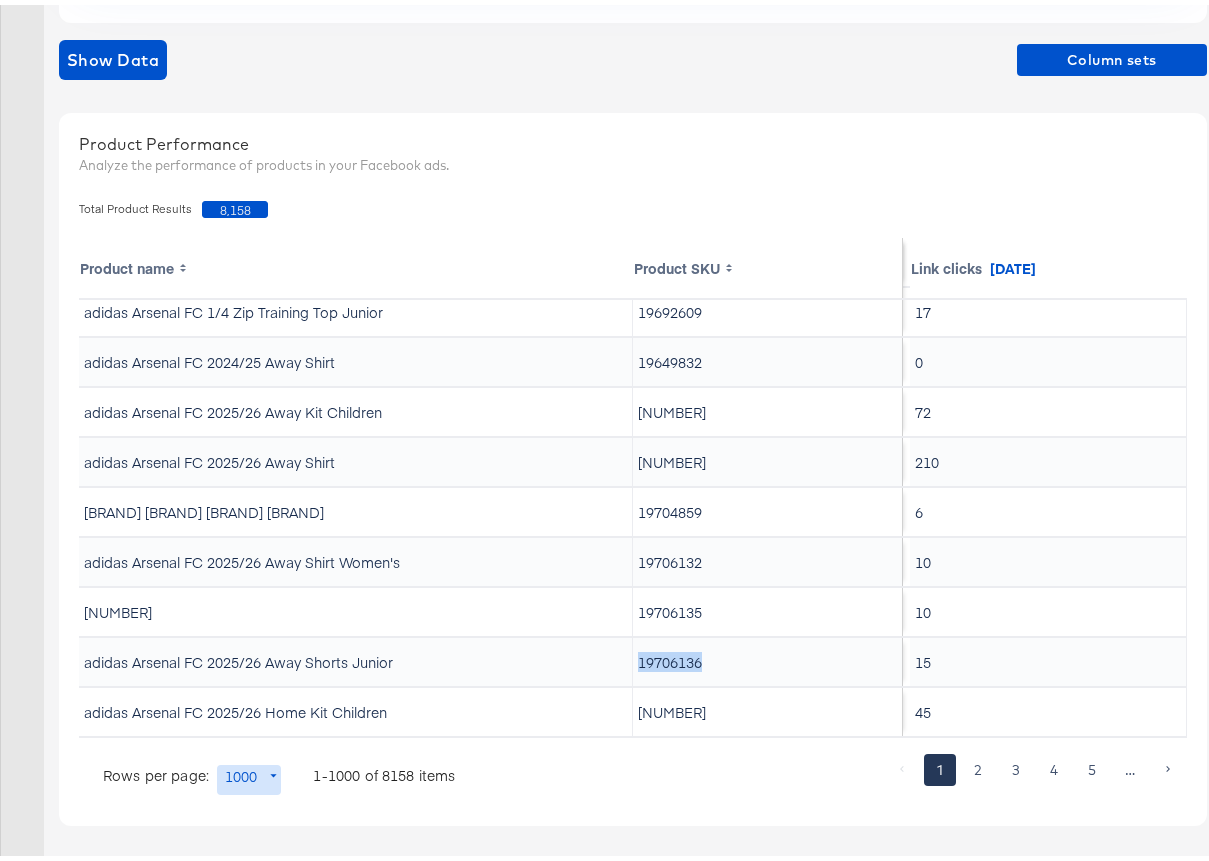 click on "19706136" at bounding box center [768, 657] 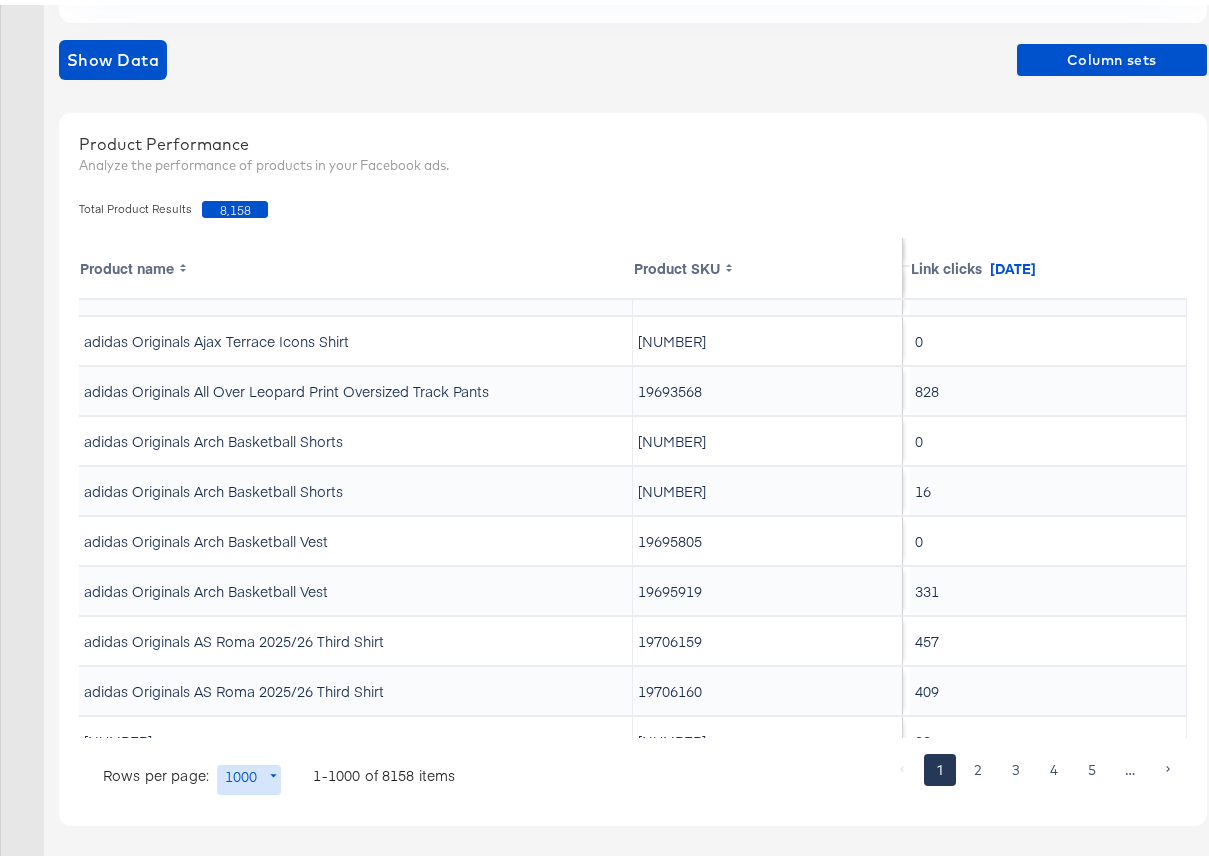 scroll, scrollTop: 0, scrollLeft: 0, axis: both 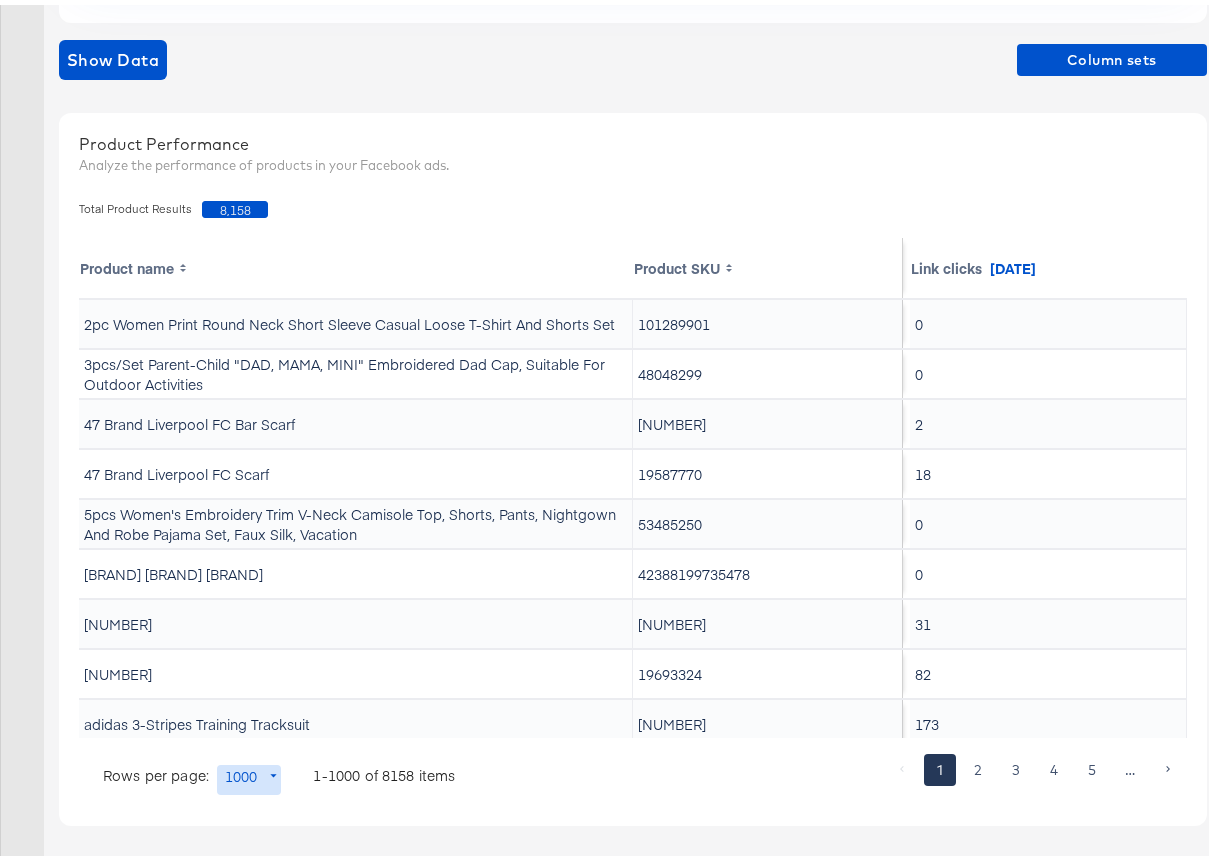 click on "Product SKU" at bounding box center (768, 263) 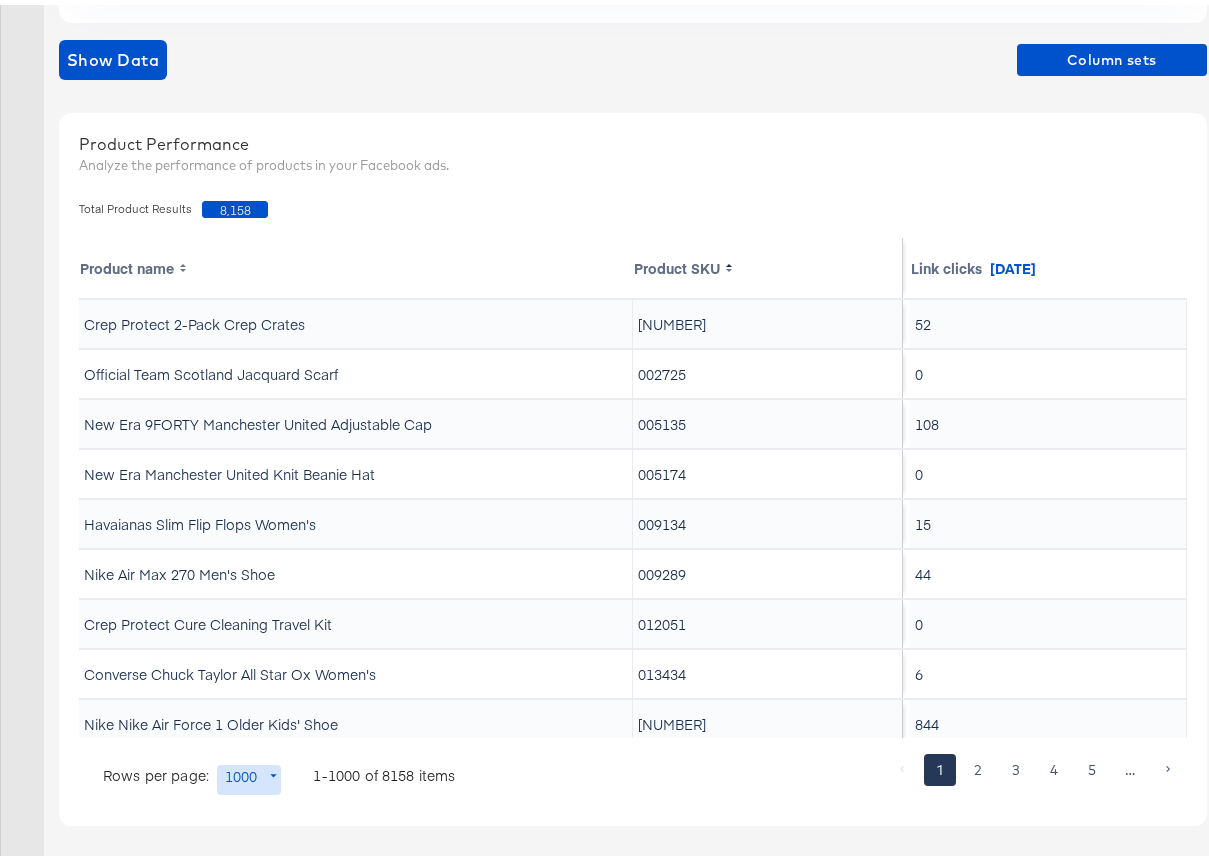 click on "[NUMBER]" at bounding box center [768, 319] 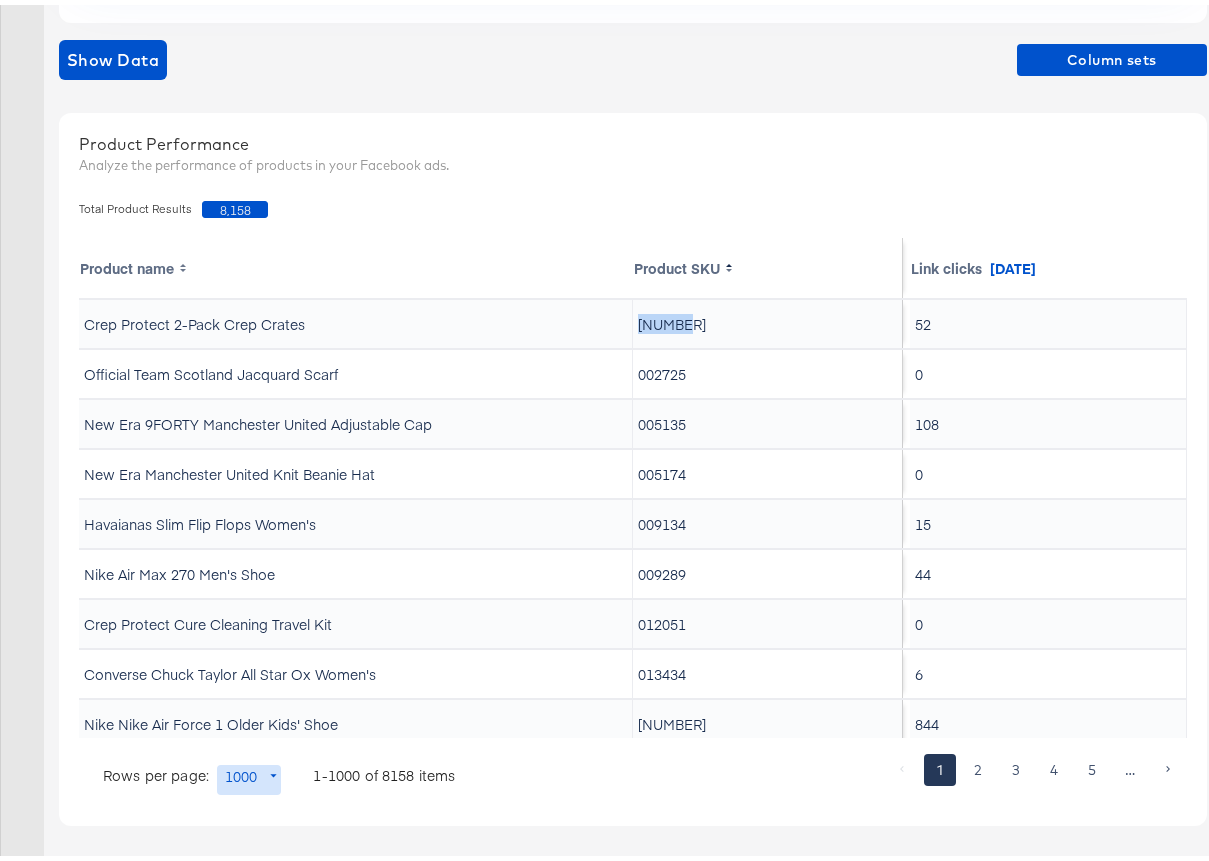 click on "[NUMBER]" at bounding box center [768, 319] 